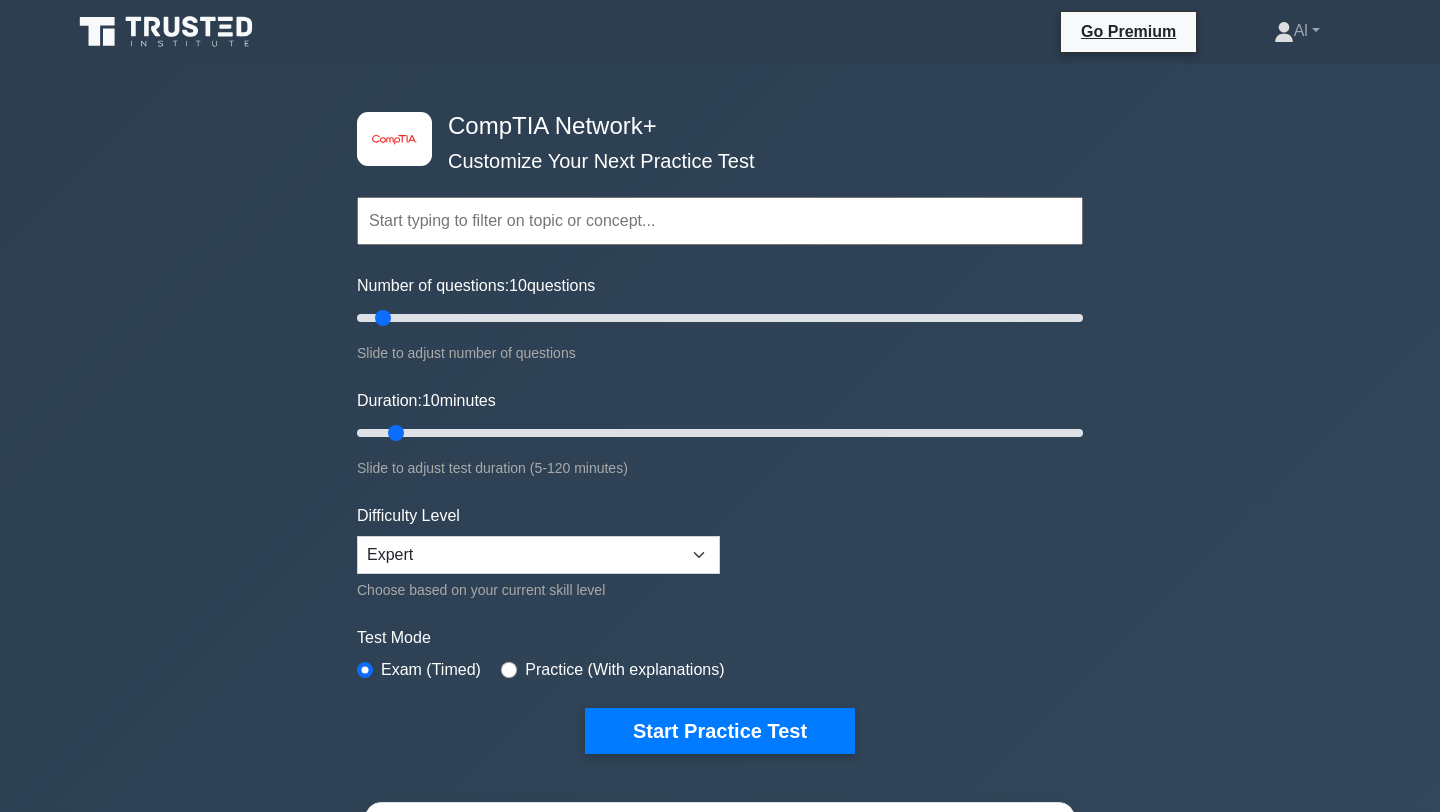 scroll, scrollTop: 4213, scrollLeft: 0, axis: vertical 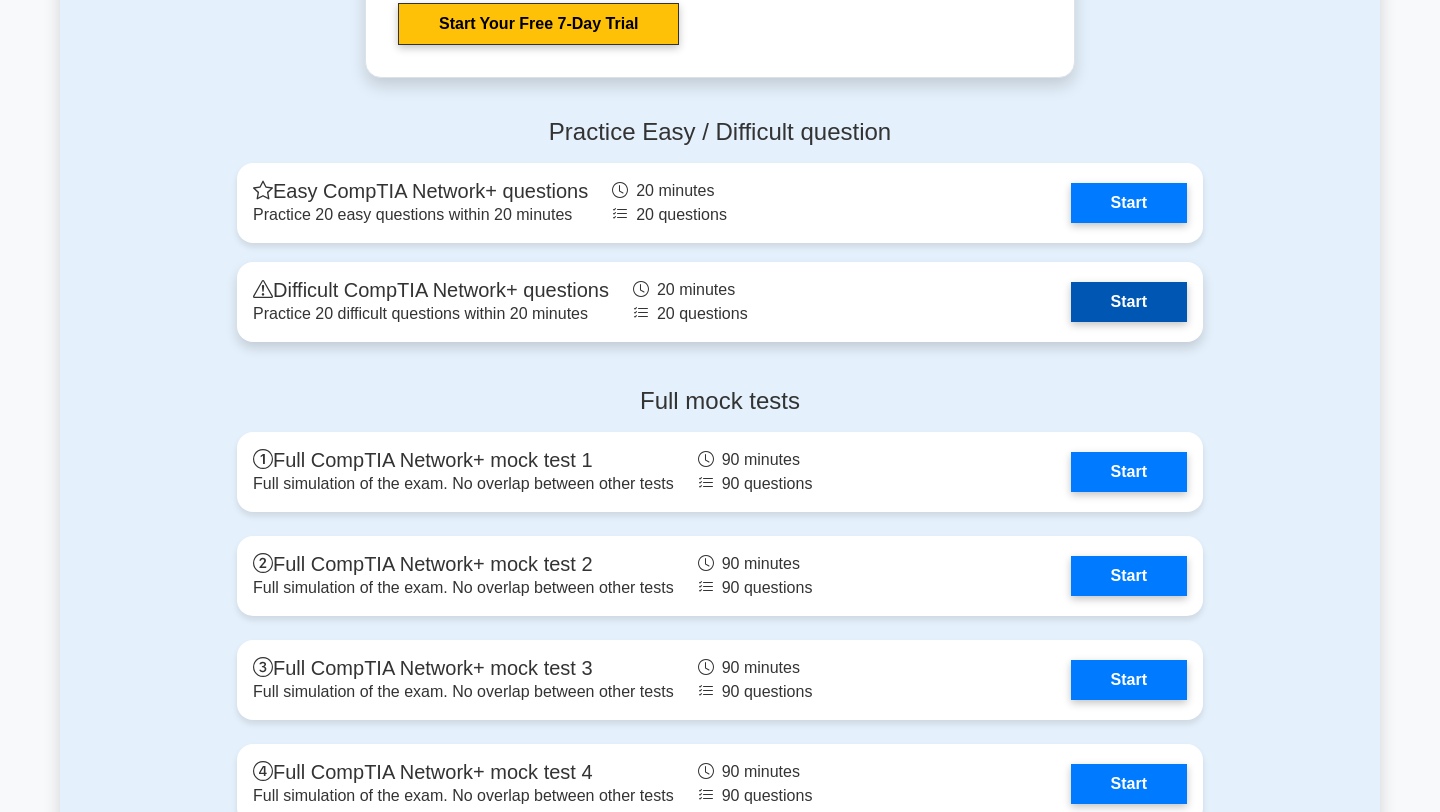 click on "Start" at bounding box center (1129, 302) 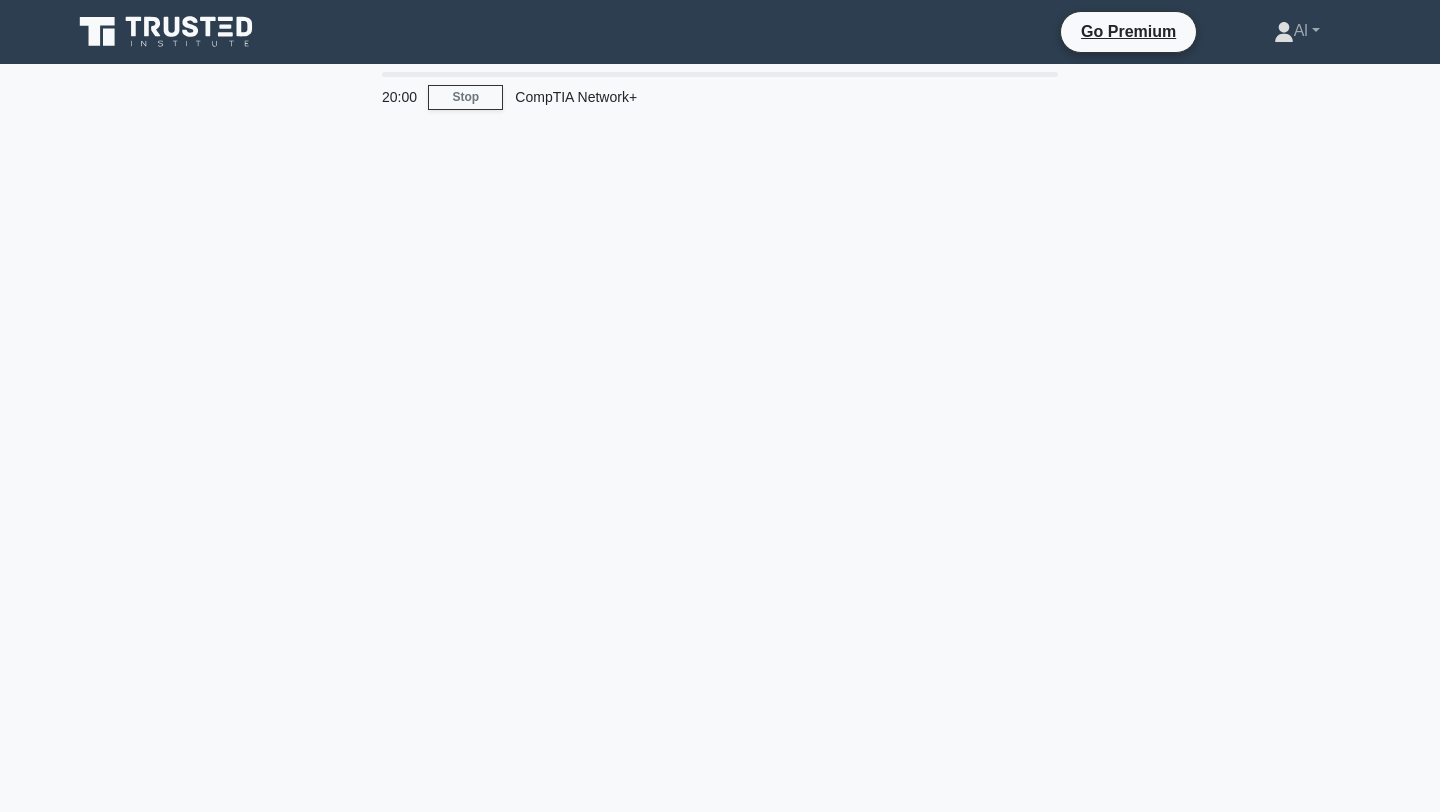scroll, scrollTop: 0, scrollLeft: 0, axis: both 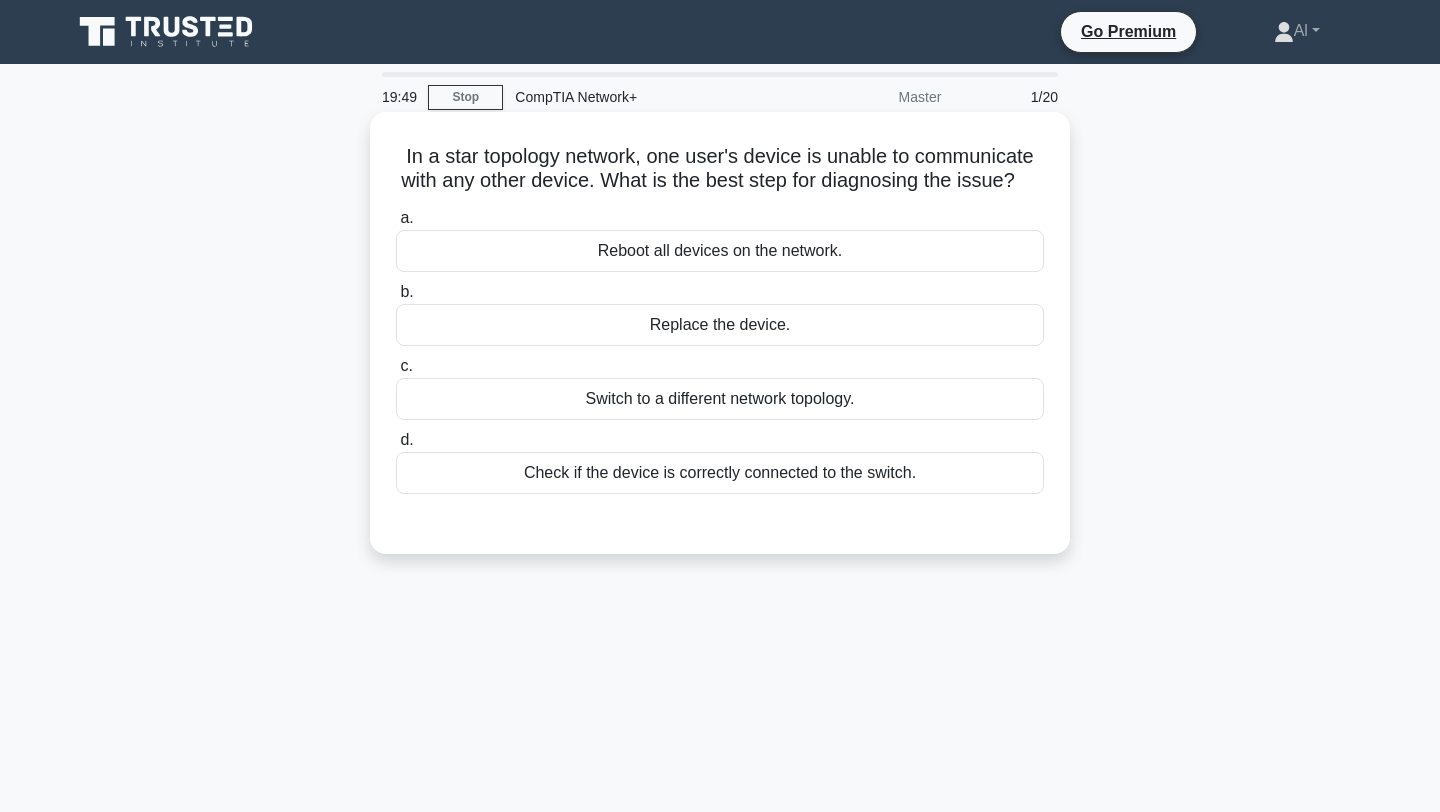 click on "In a star topology network, one user's device is unable to communicate with any other device. What is the best step for diagnosing the issue?
.spinner_0XTQ{transform-origin:center;animation:spinner_y6GP .75s linear infinite}@keyframes spinner_y6GP{100%{transform:rotate(360deg)}}" at bounding box center (720, 169) 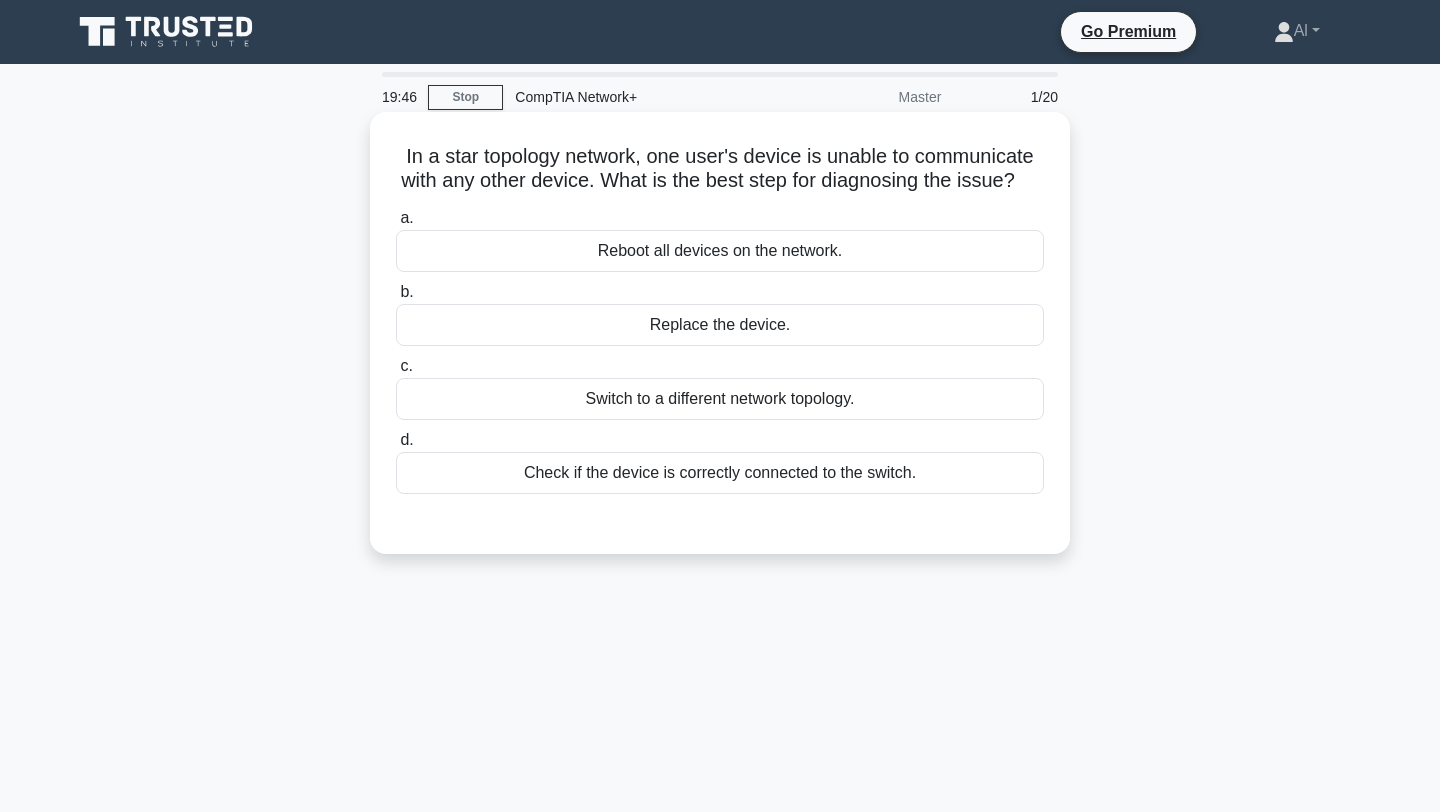 click on "Check if the device is correctly connected to the switch." at bounding box center [720, 473] 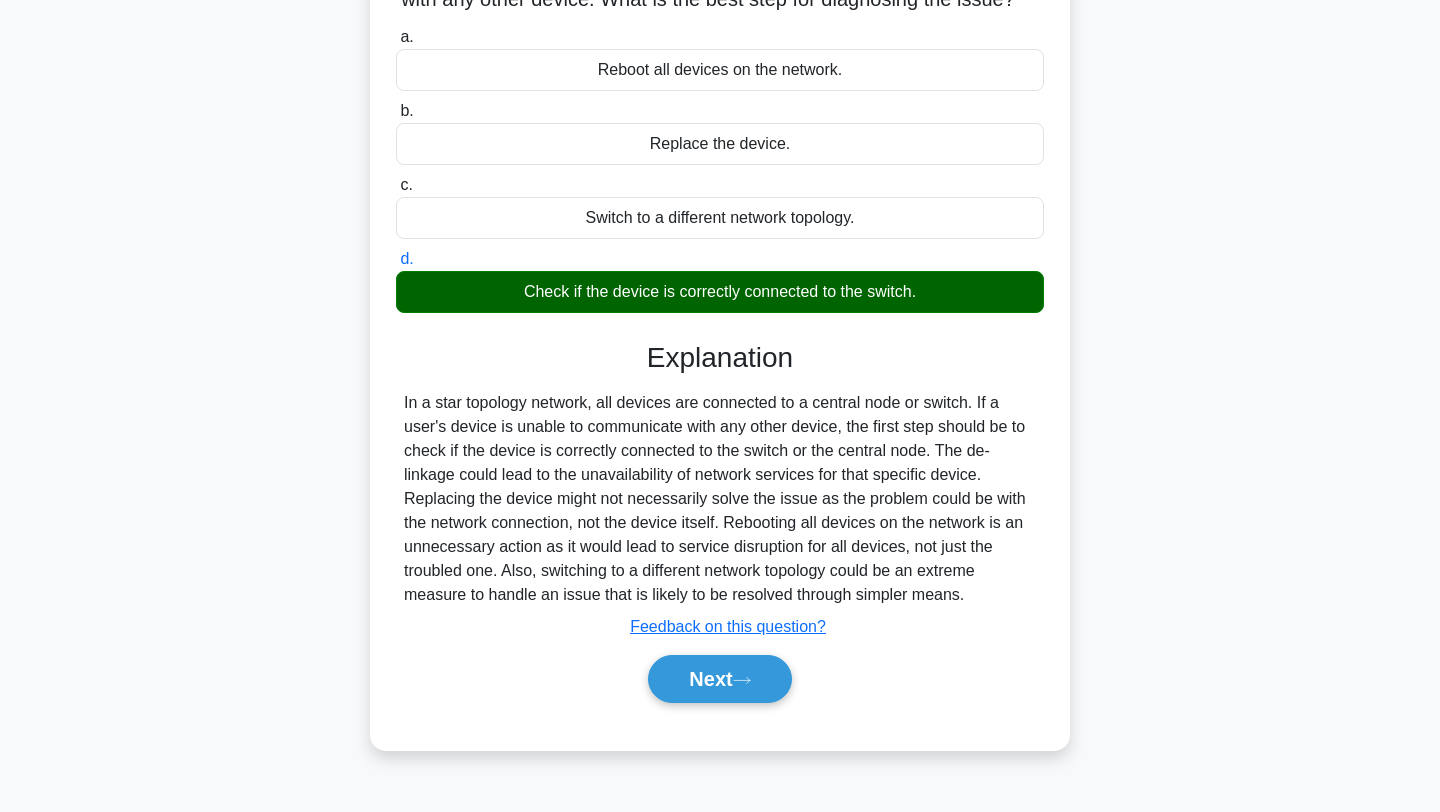 scroll, scrollTop: 203, scrollLeft: 0, axis: vertical 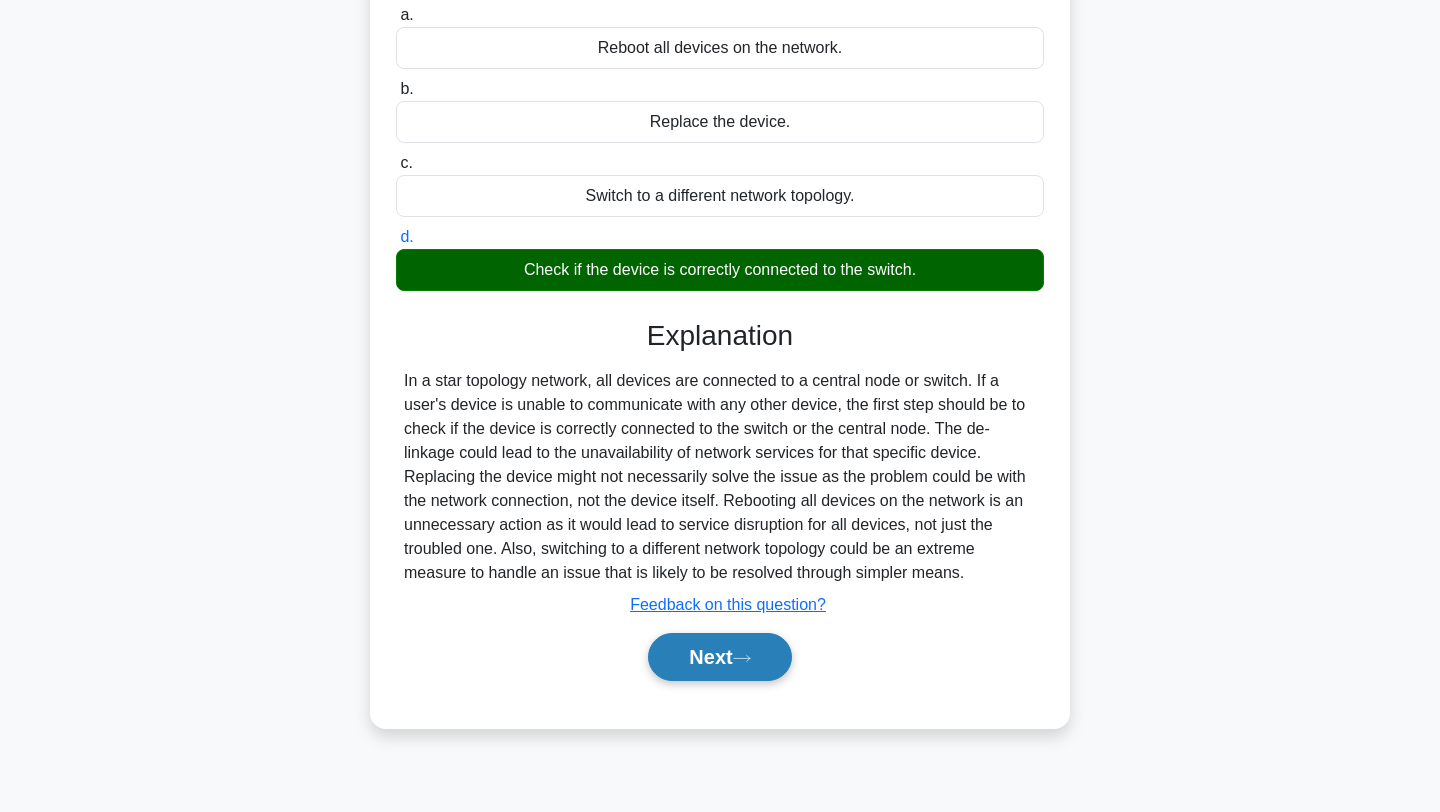 click on "Next" at bounding box center [719, 657] 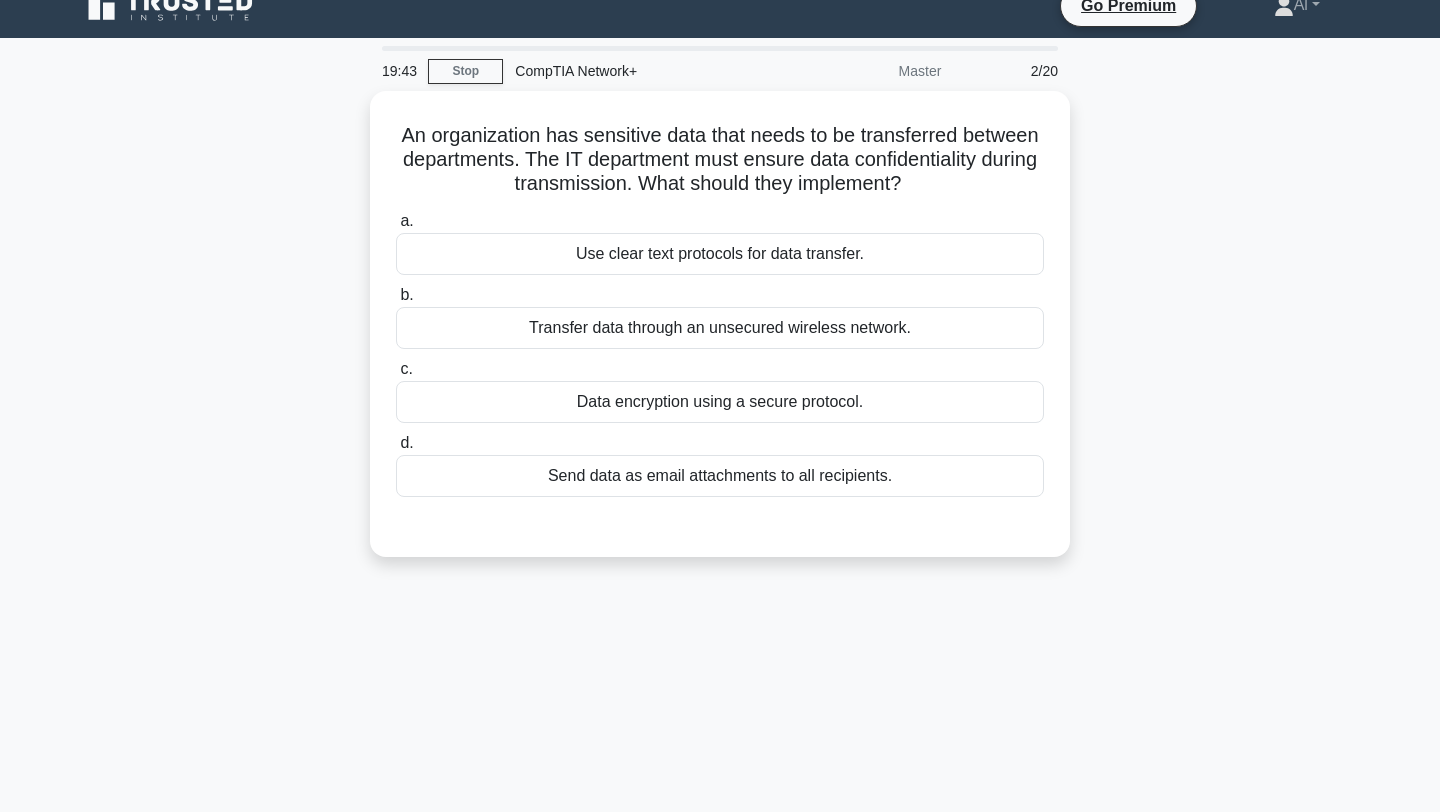 scroll, scrollTop: 27, scrollLeft: 0, axis: vertical 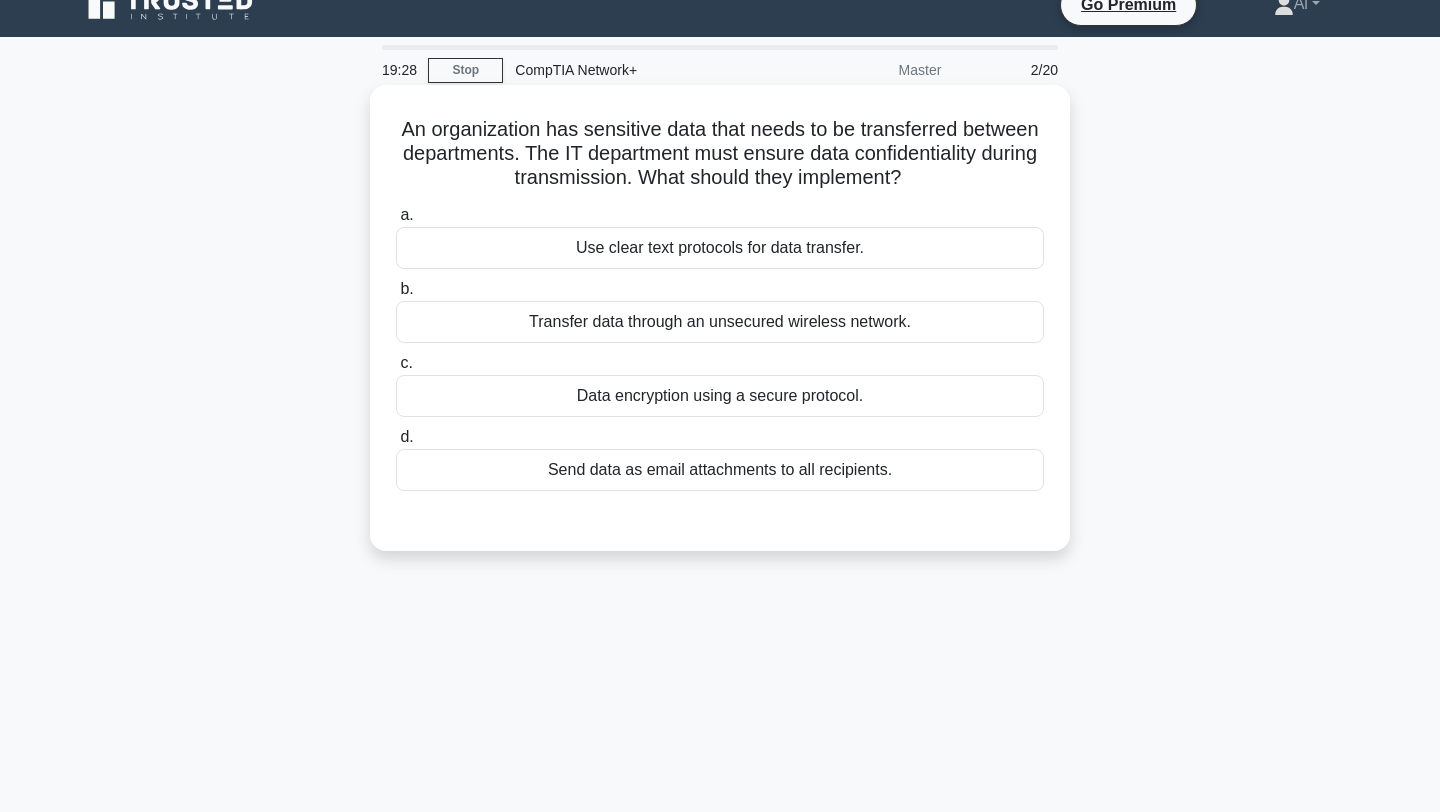 click on "Data encryption using a secure protocol." at bounding box center [720, 396] 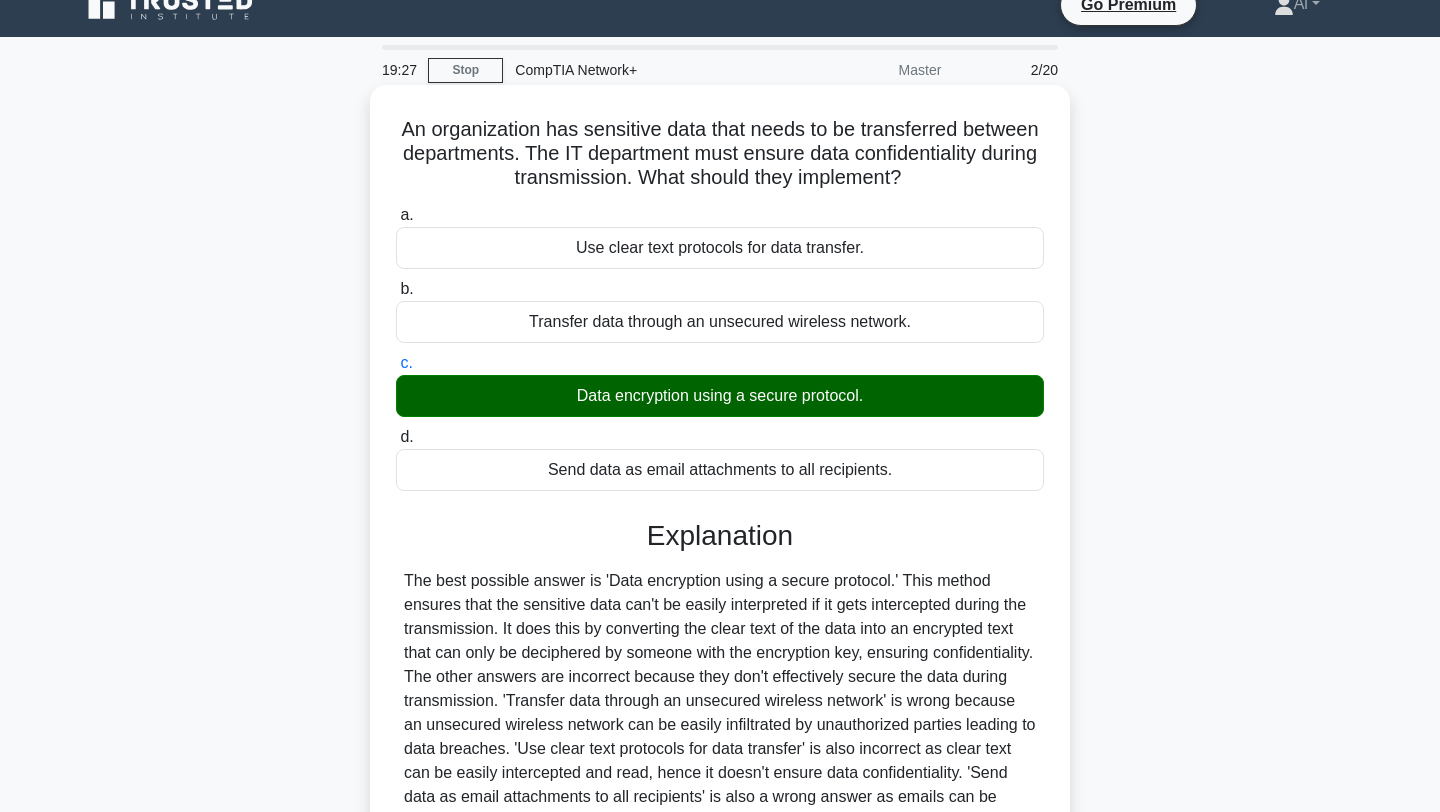 scroll, scrollTop: 268, scrollLeft: 0, axis: vertical 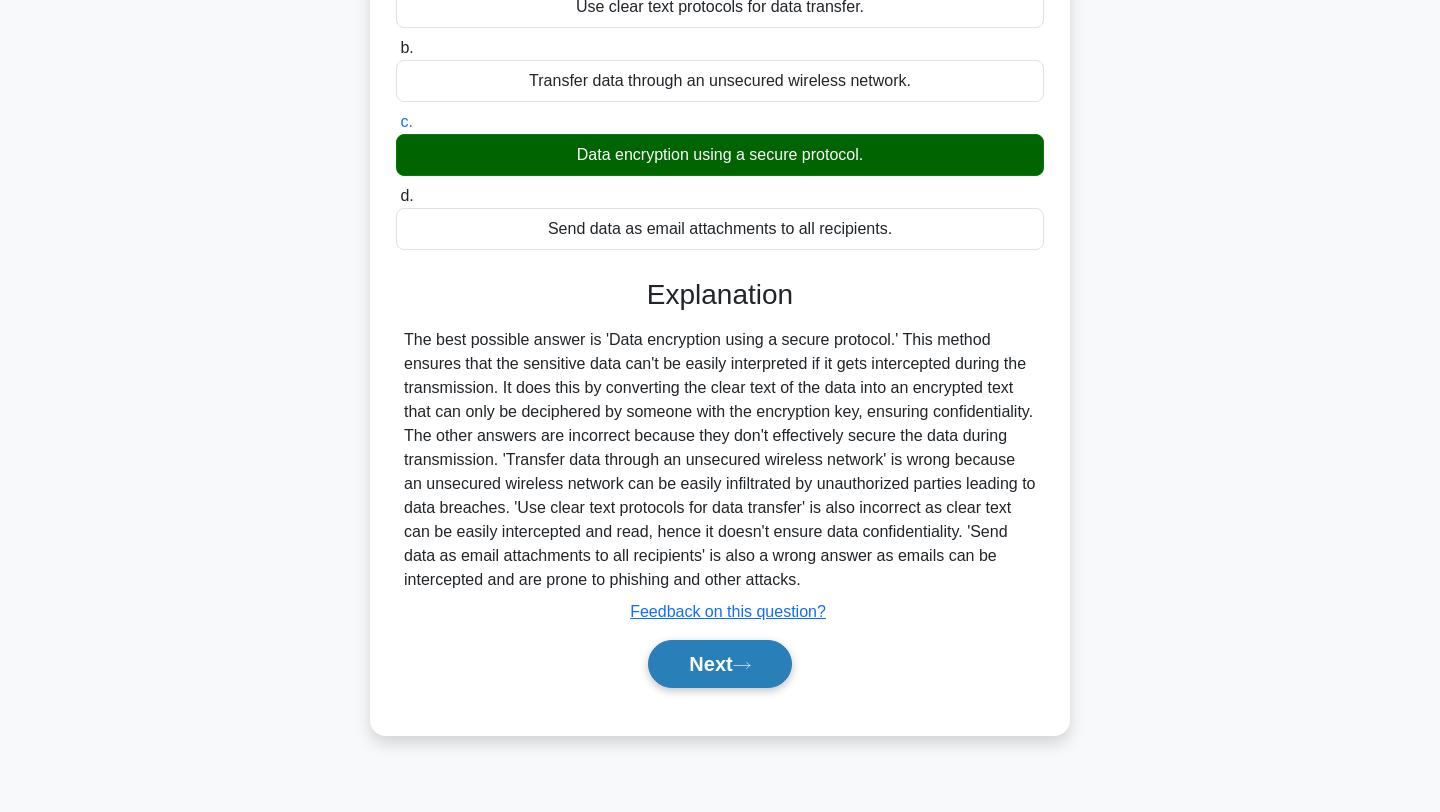 click on "Next" at bounding box center (719, 664) 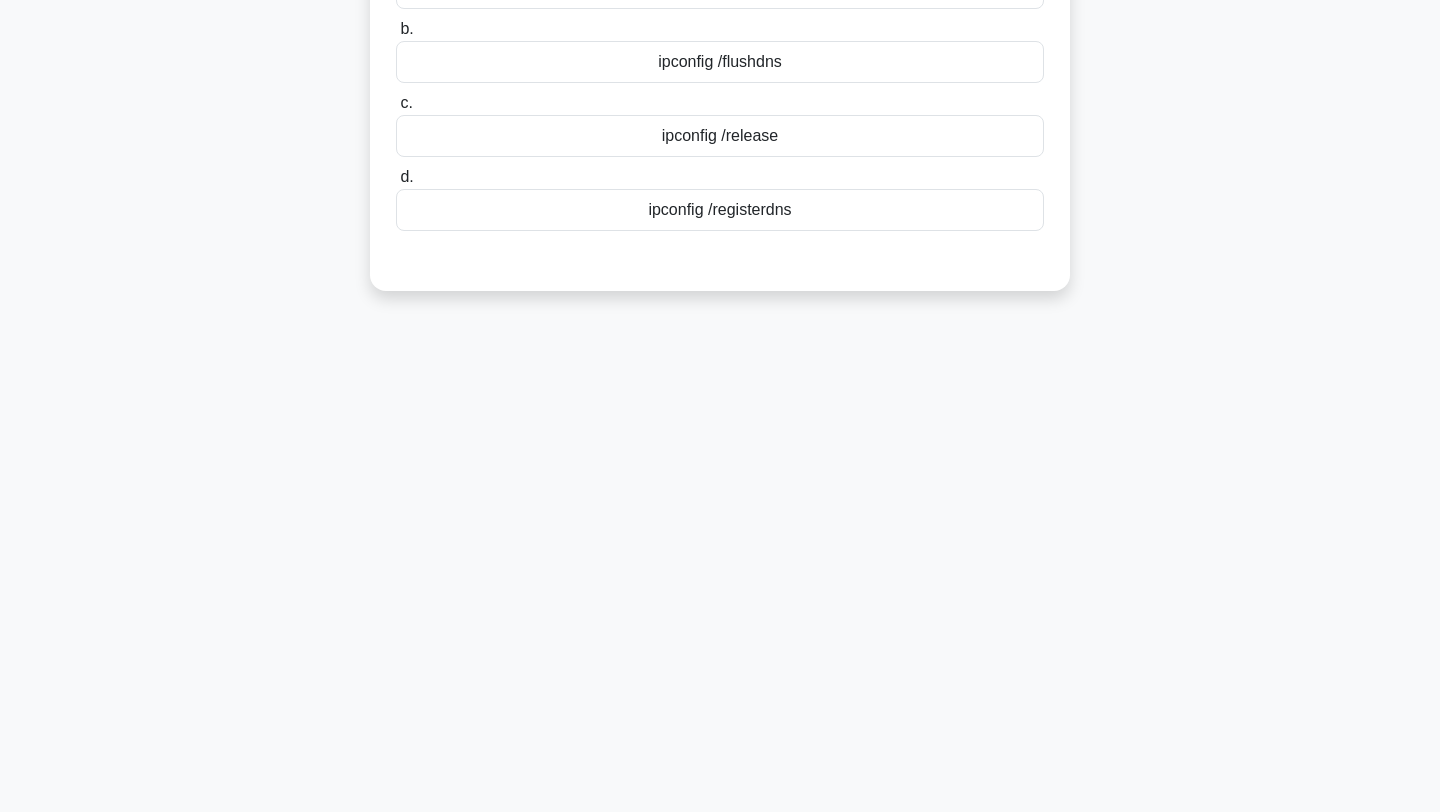 scroll, scrollTop: 28, scrollLeft: 0, axis: vertical 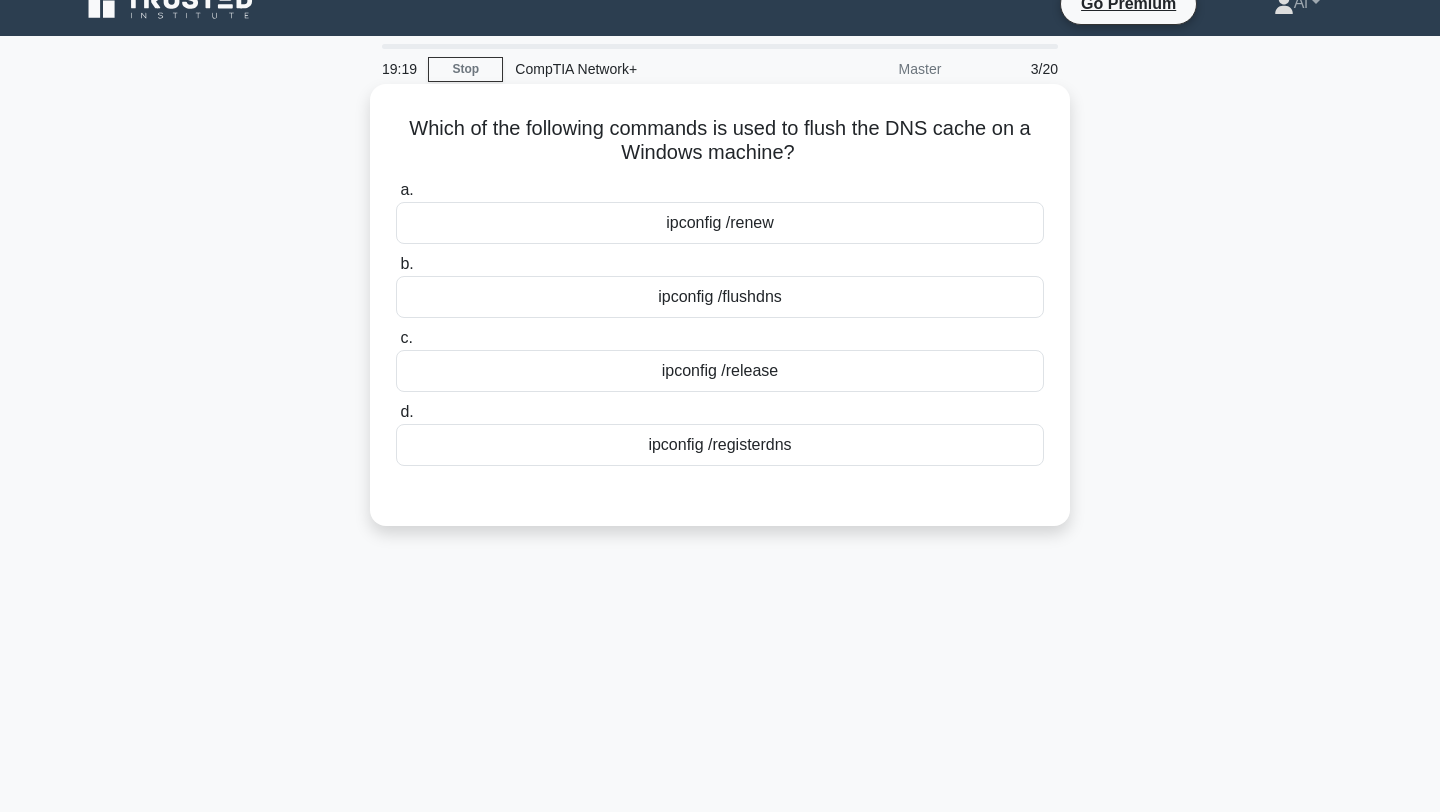 click on "ipconfig /flushdns" at bounding box center (720, 297) 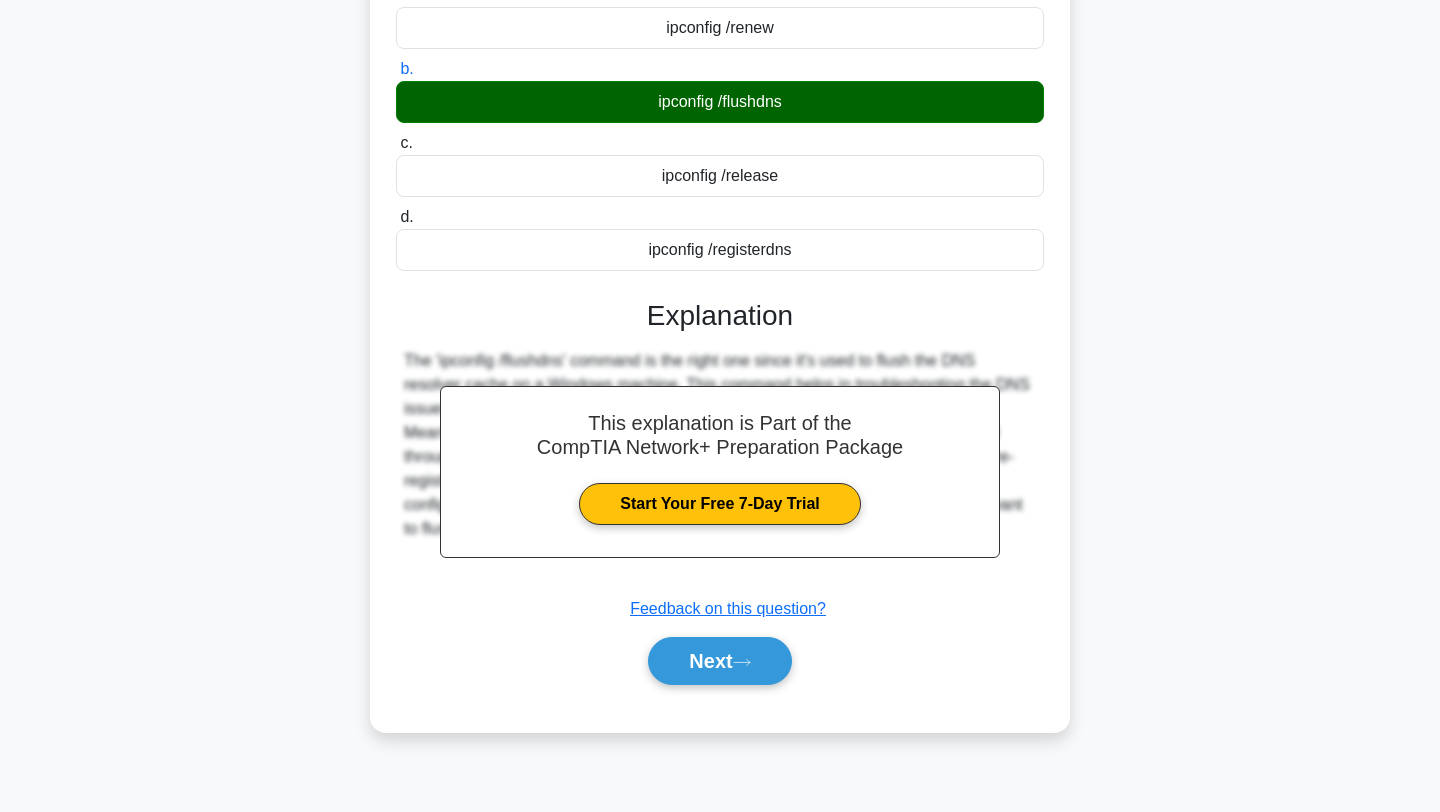 scroll, scrollTop: 268, scrollLeft: 0, axis: vertical 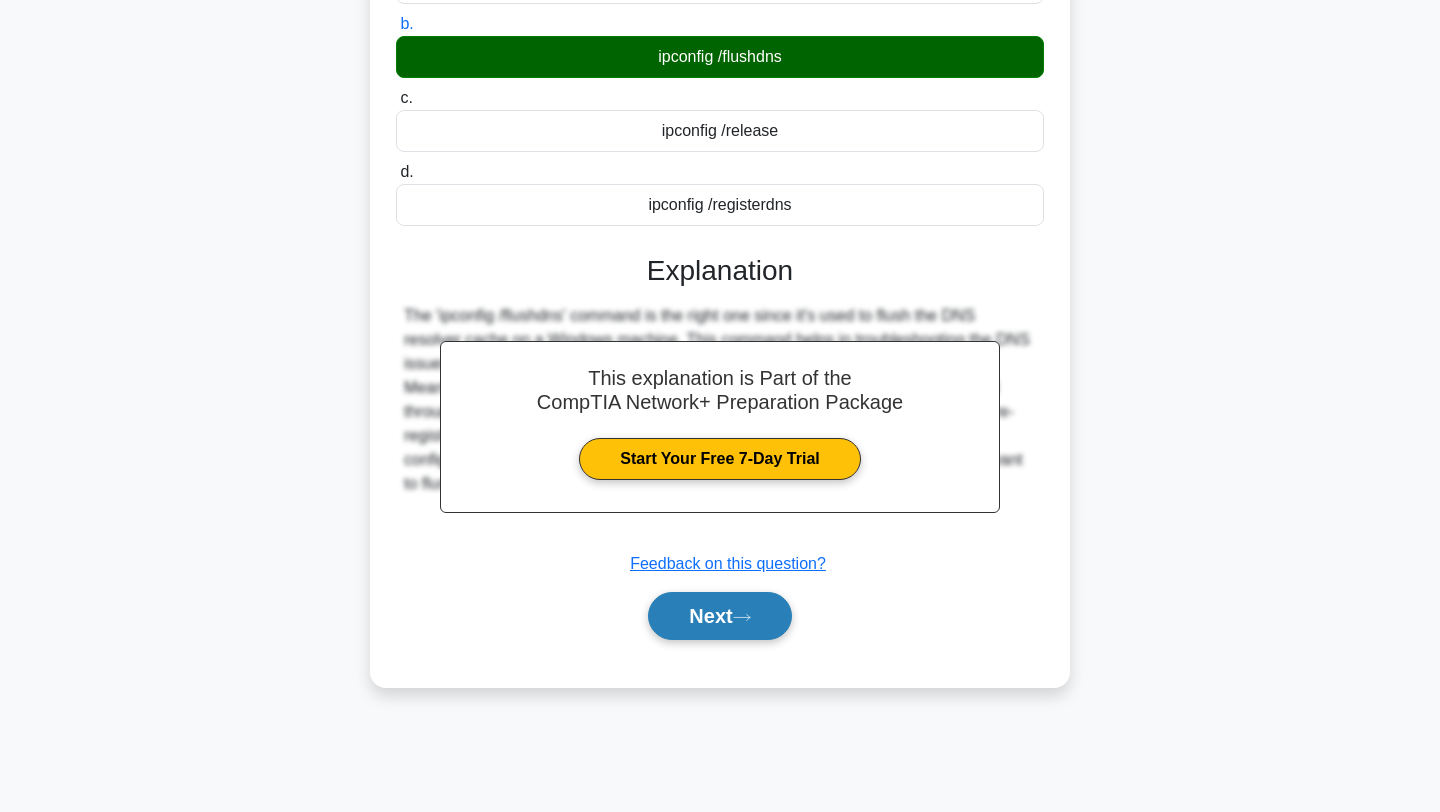 click 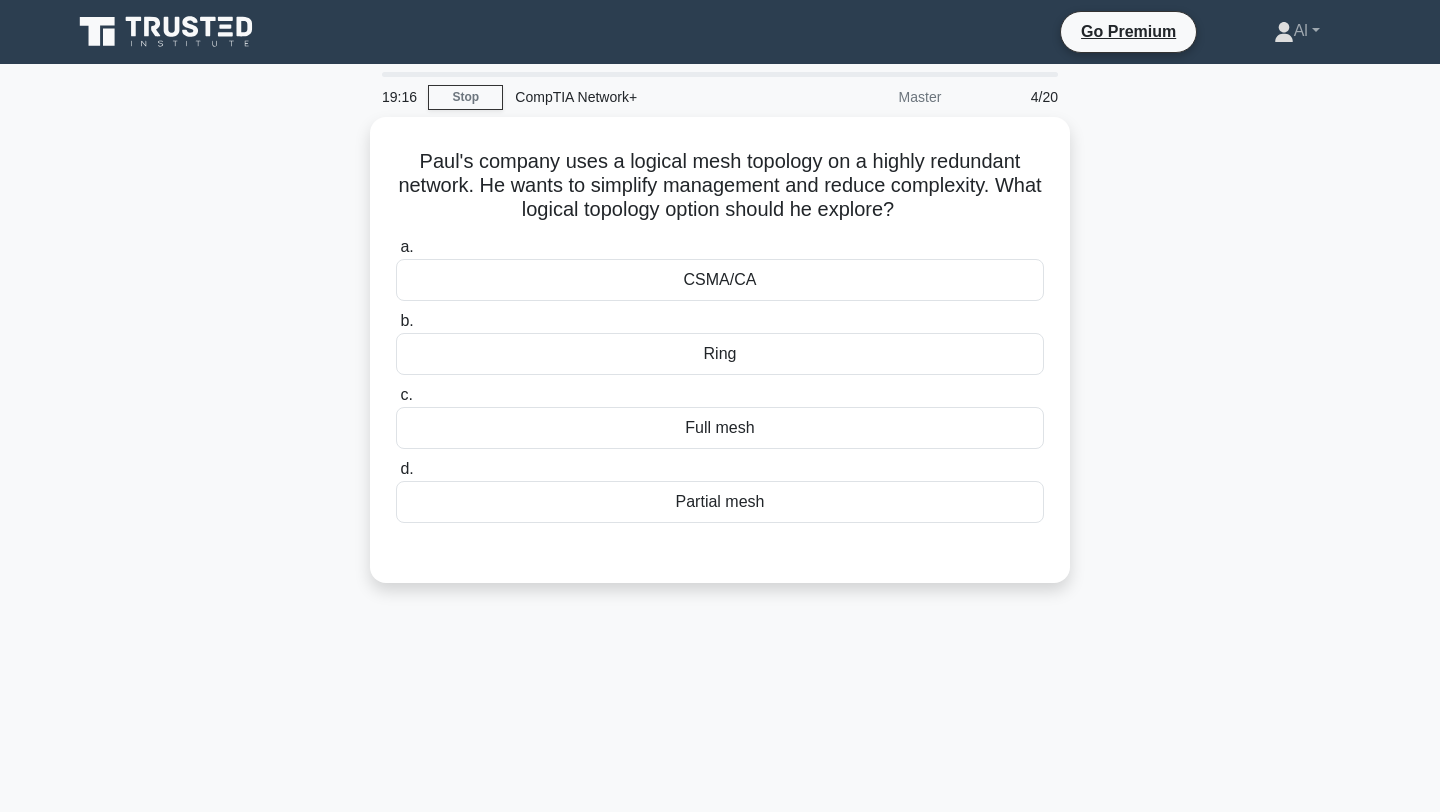 scroll, scrollTop: 0, scrollLeft: 0, axis: both 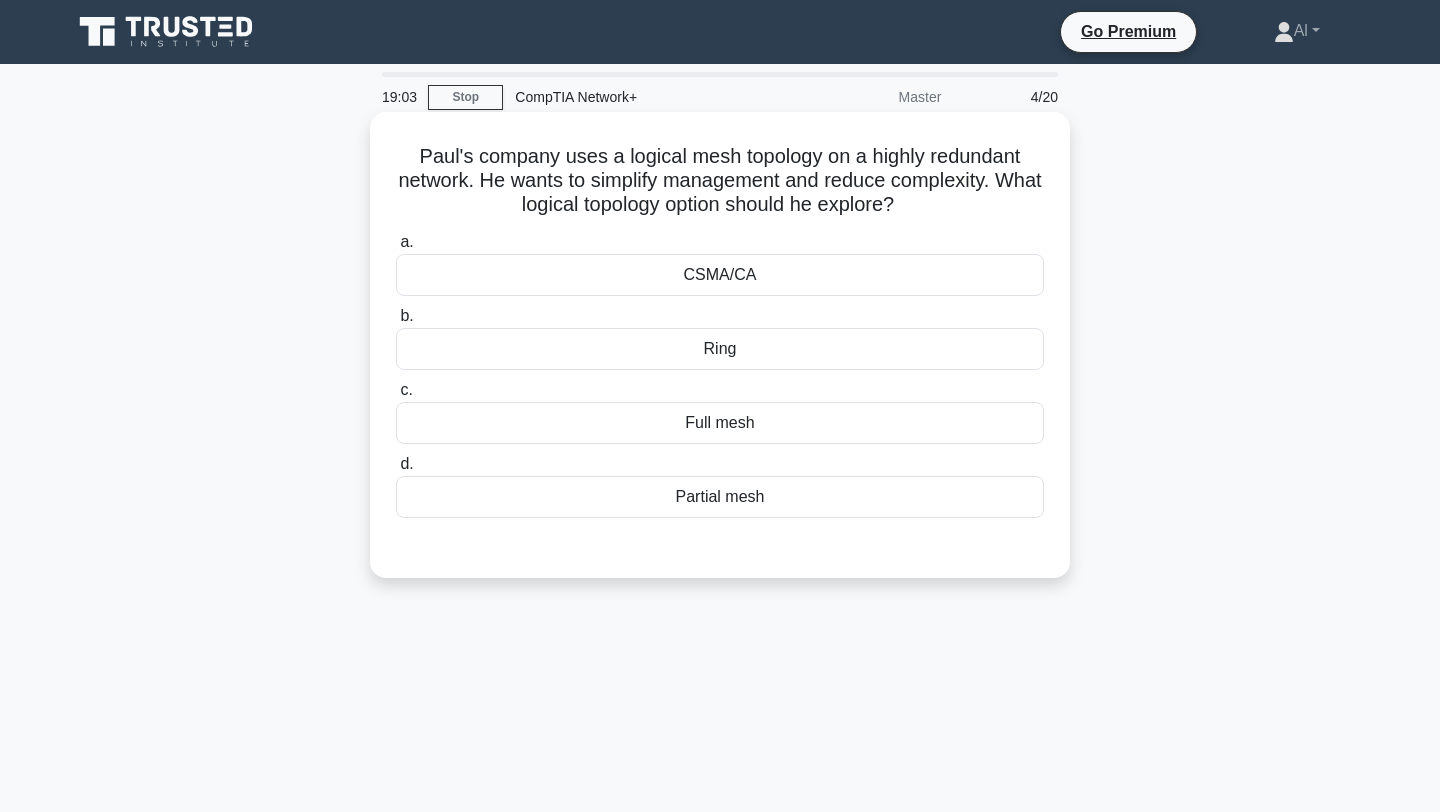 click on "Partial mesh" at bounding box center (720, 497) 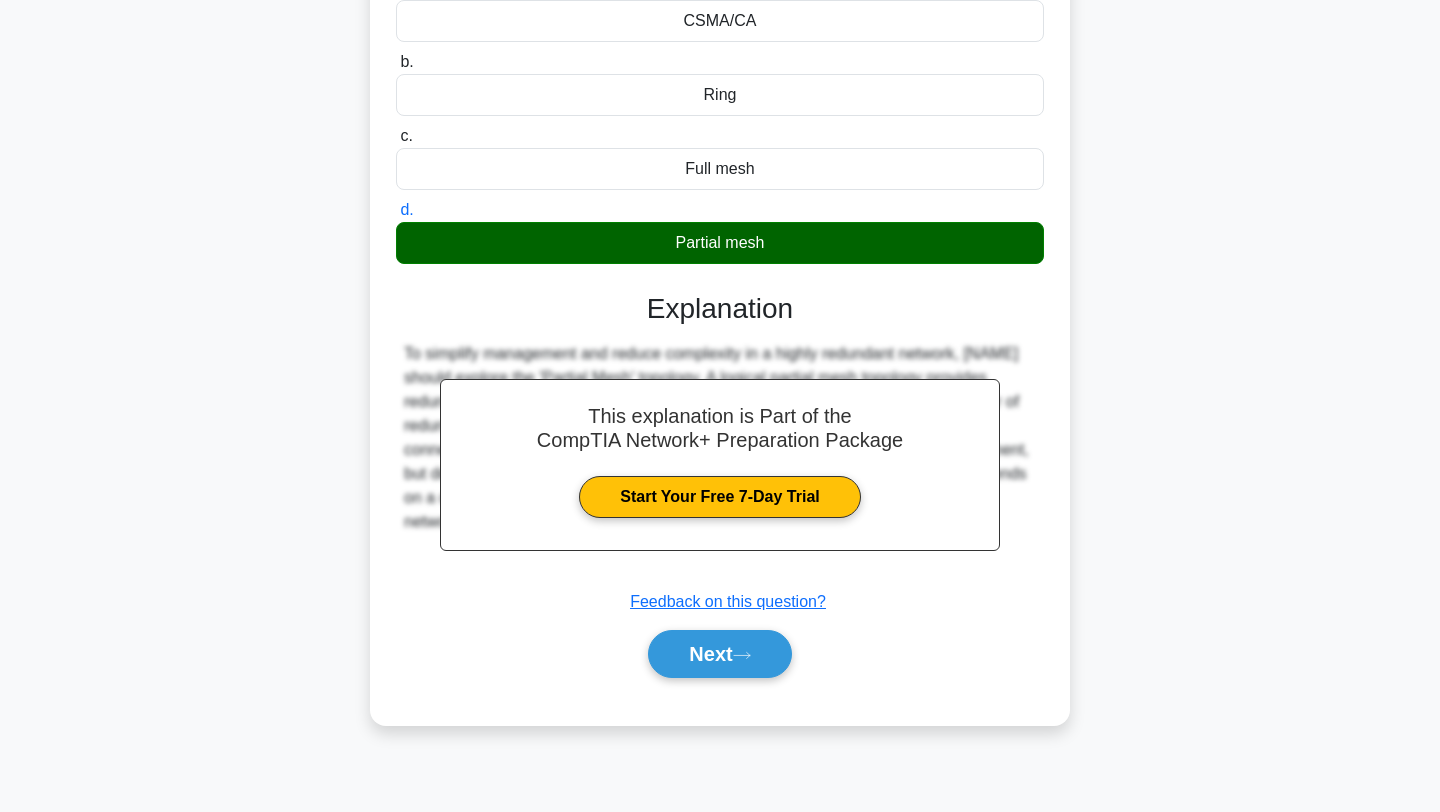 scroll, scrollTop: 252, scrollLeft: 0, axis: vertical 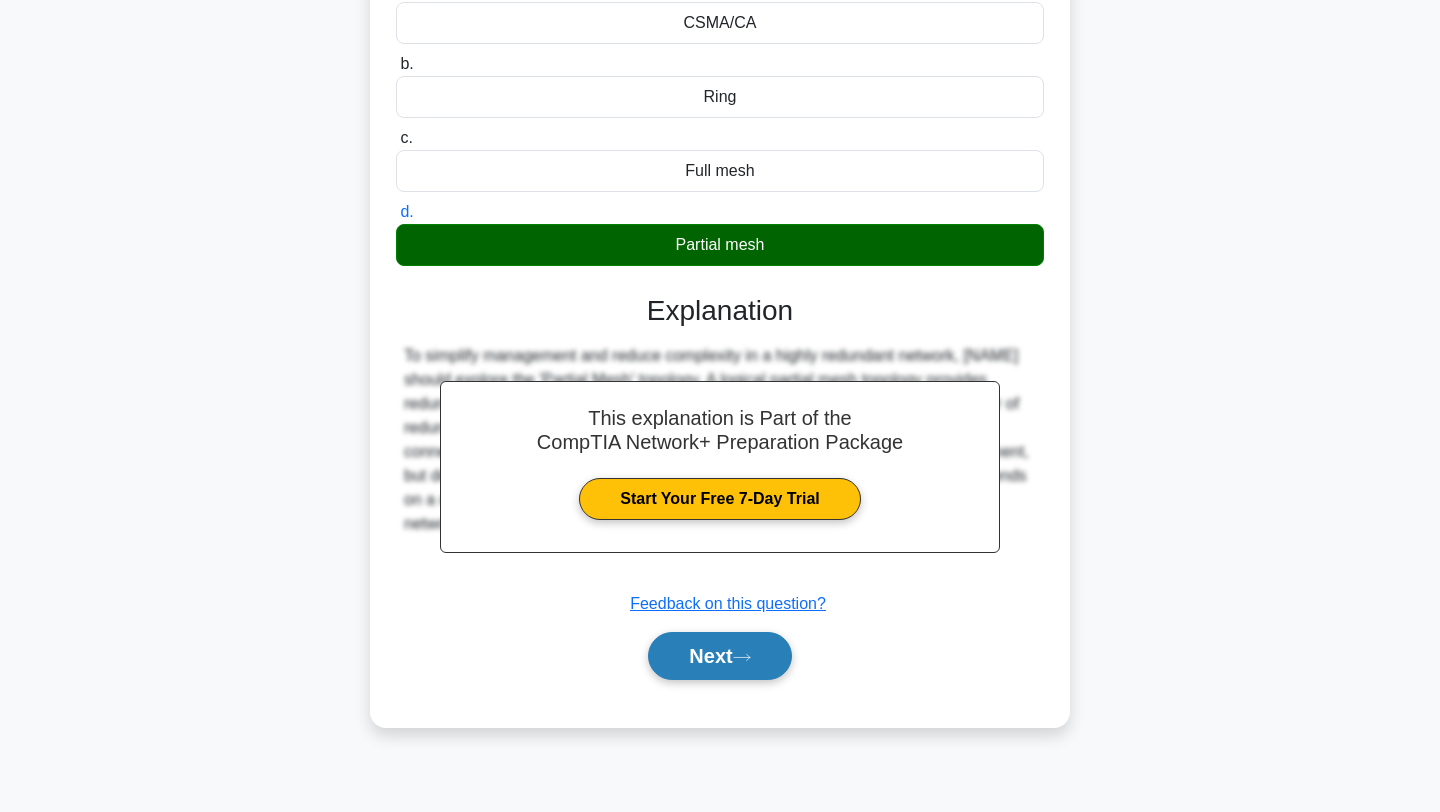 click 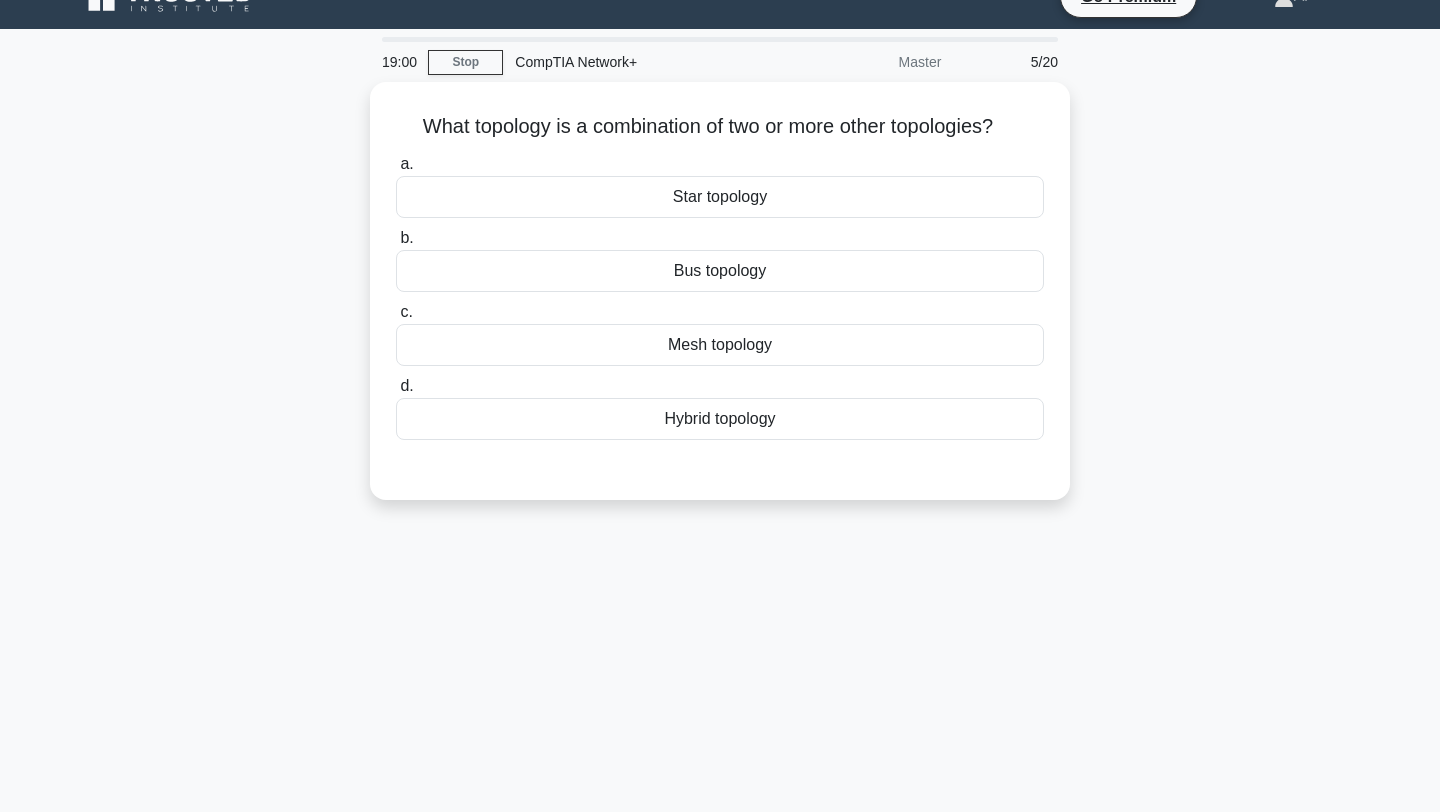 scroll, scrollTop: 26, scrollLeft: 0, axis: vertical 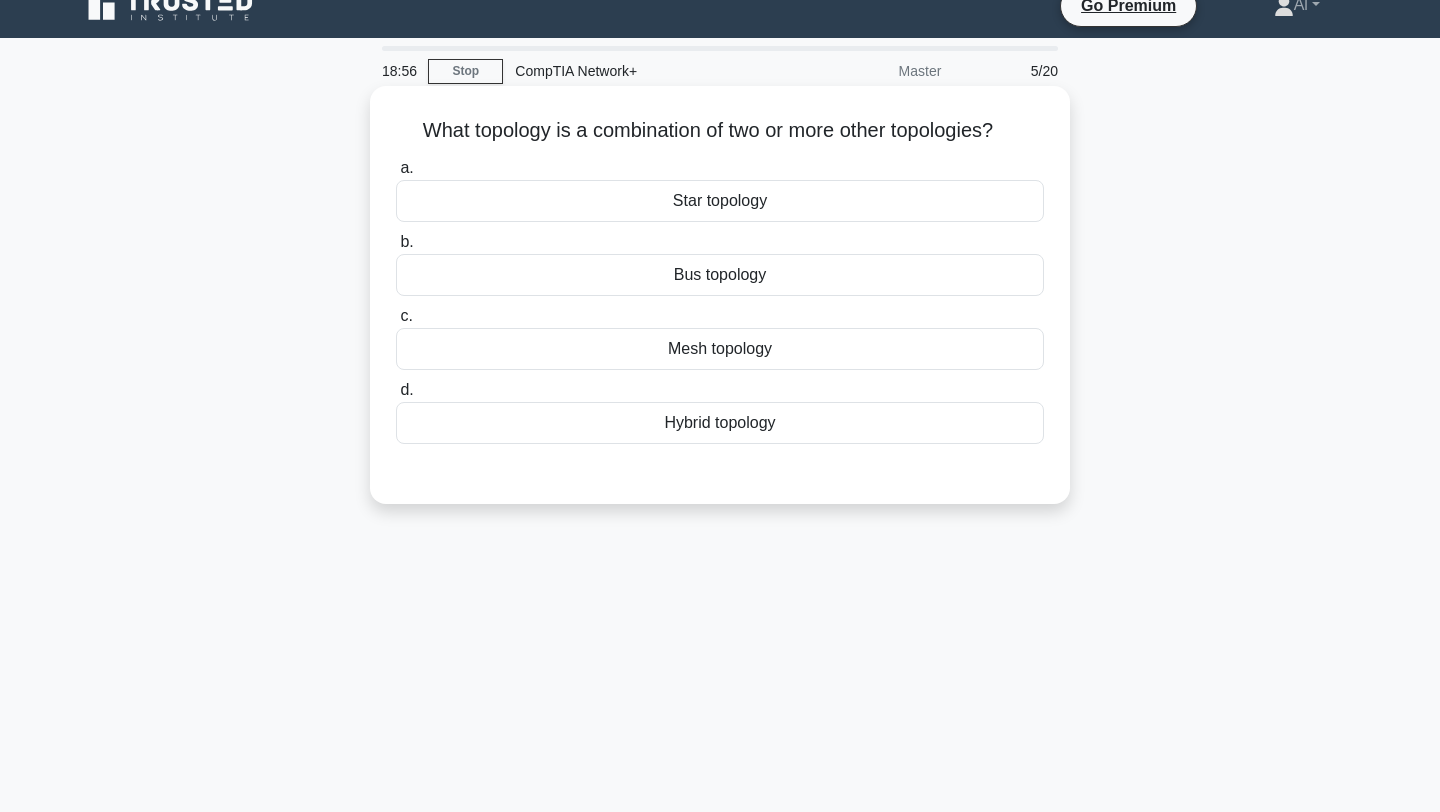 click on "Mesh topology" at bounding box center (720, 349) 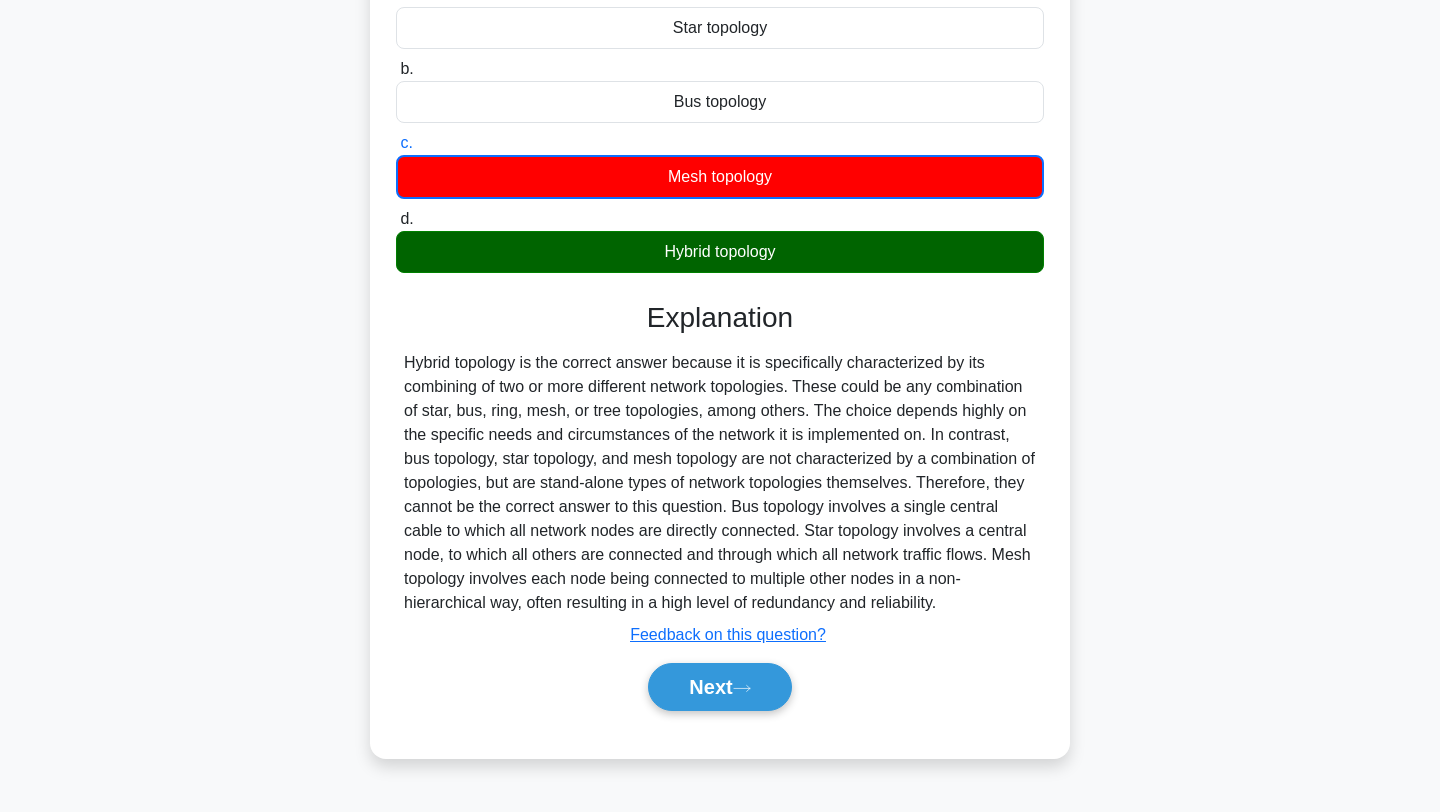 scroll, scrollTop: 198, scrollLeft: 0, axis: vertical 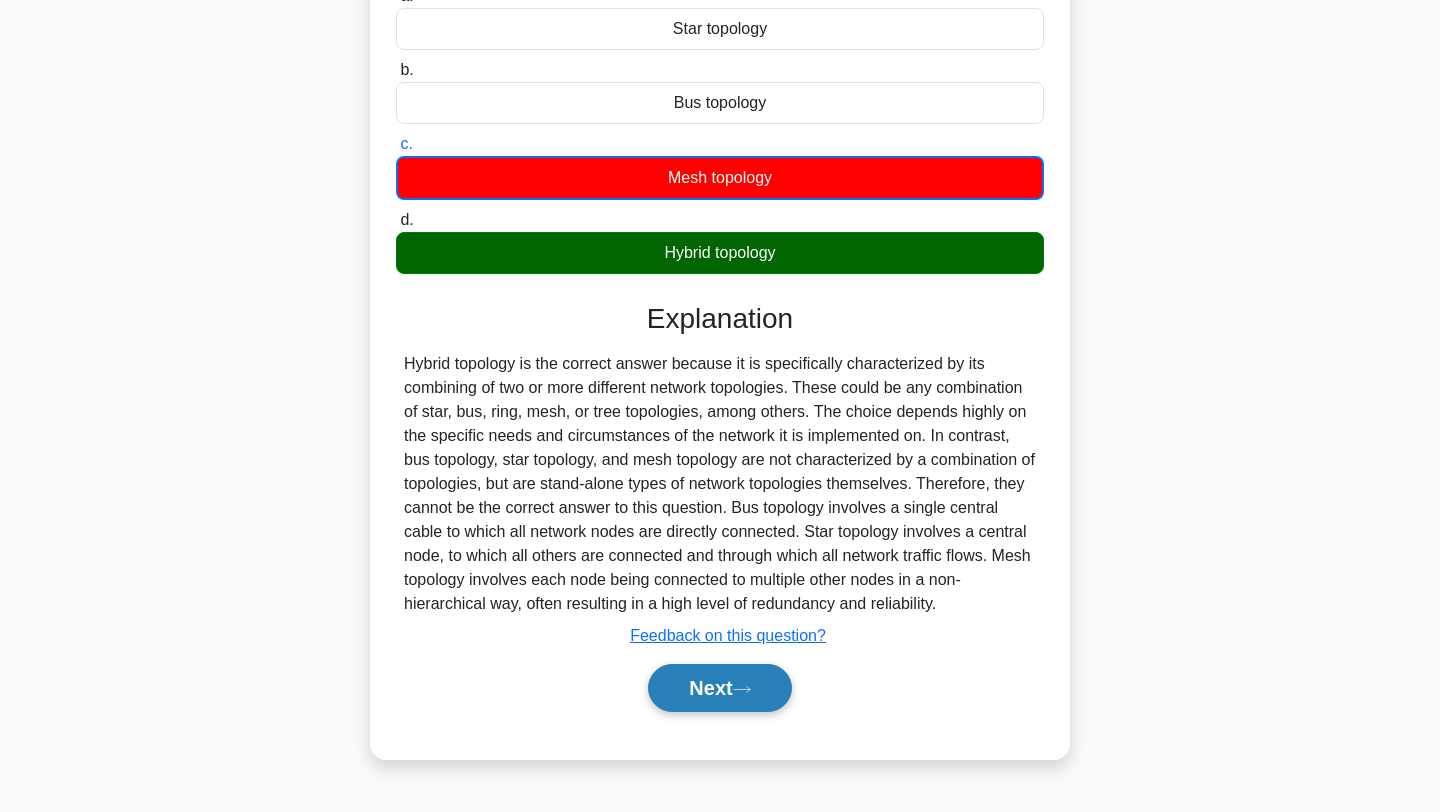 click 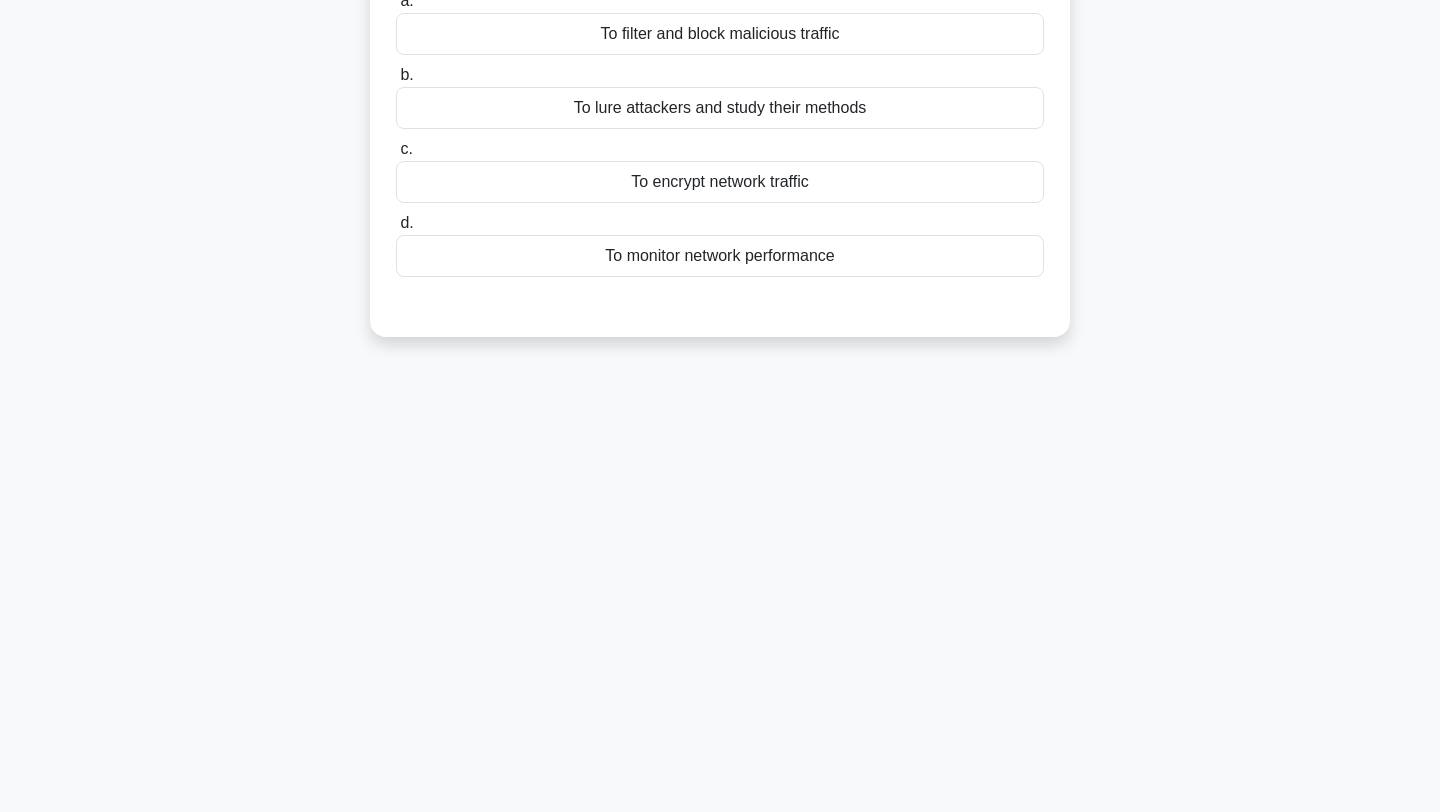 scroll, scrollTop: 0, scrollLeft: 0, axis: both 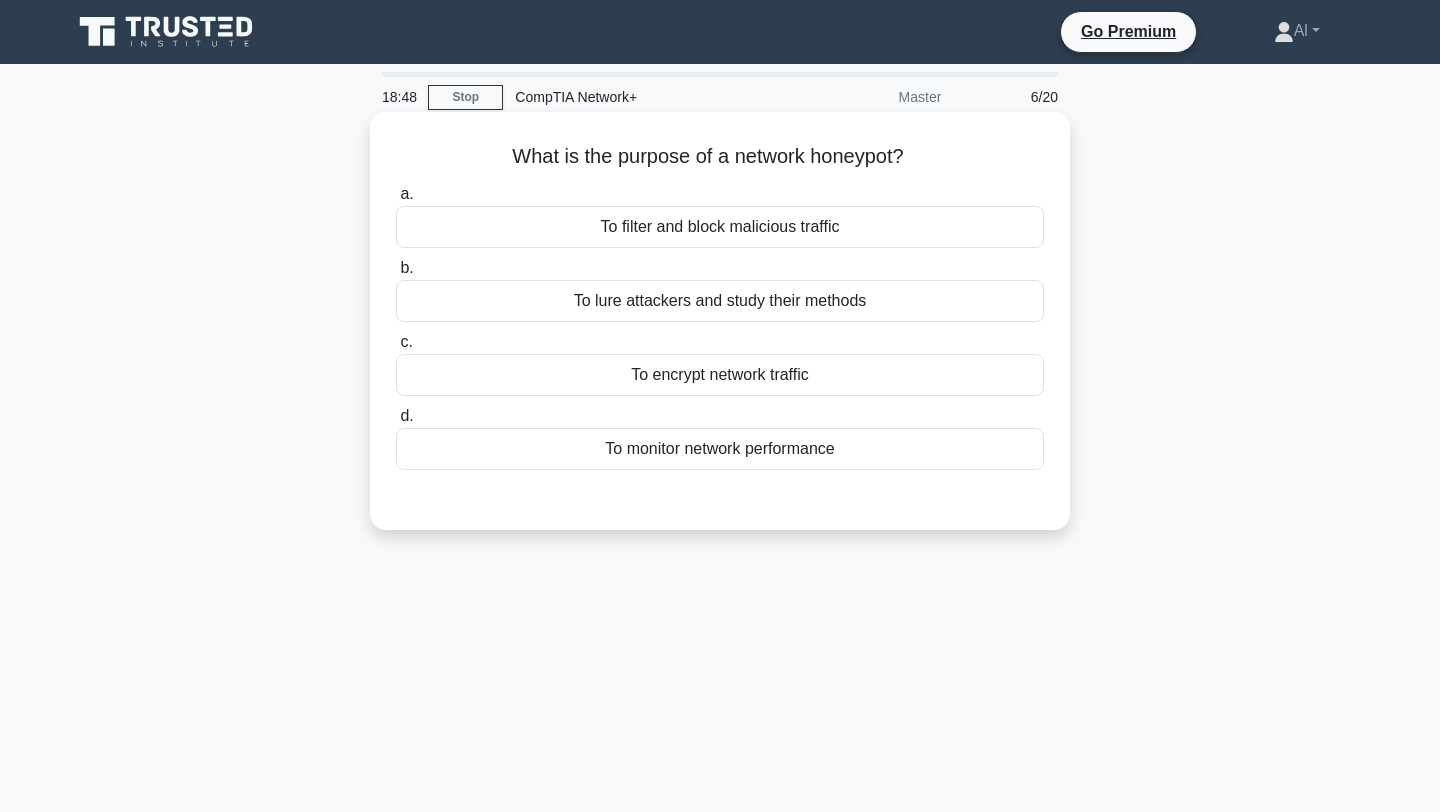 click on "To lure attackers and study their methods" at bounding box center (720, 301) 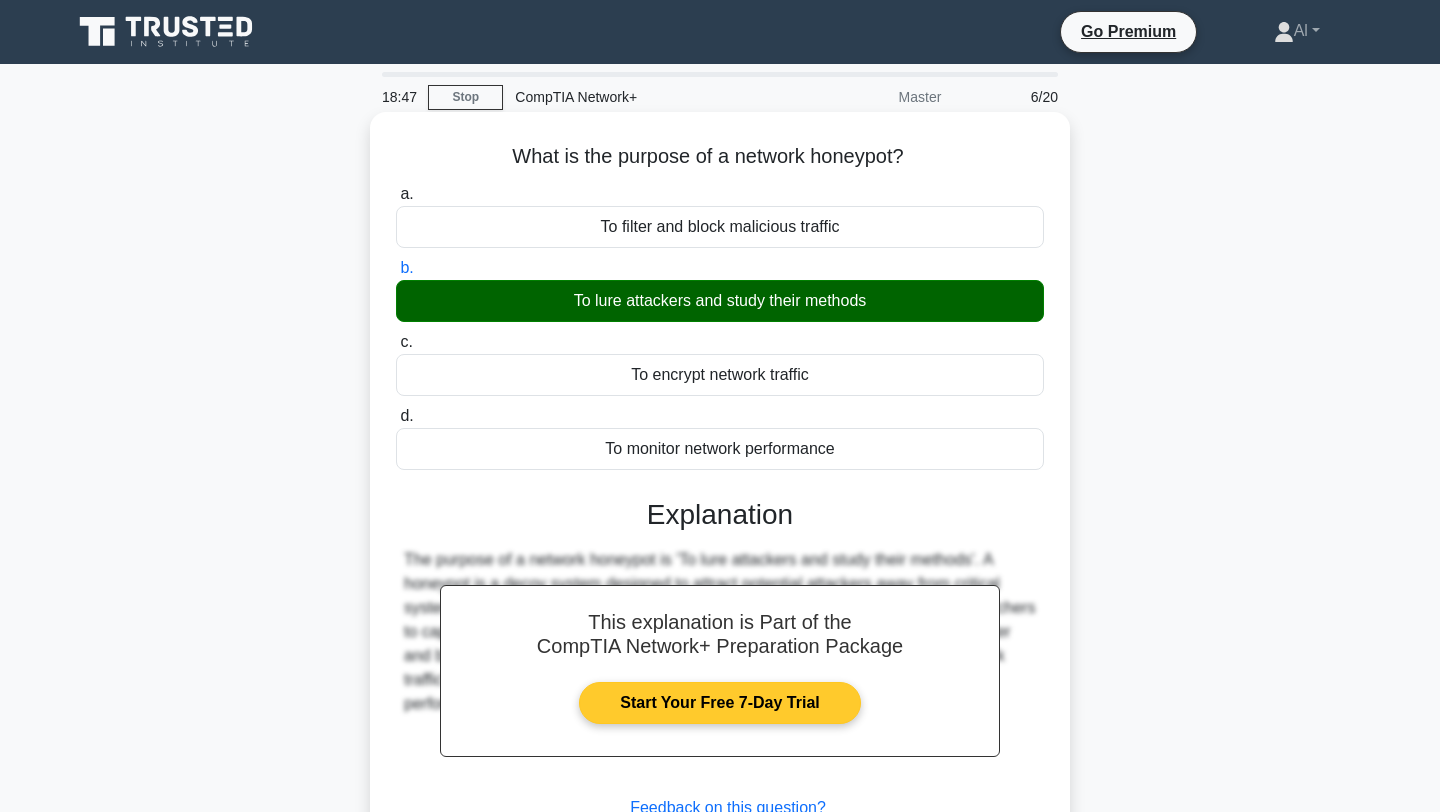 scroll, scrollTop: 268, scrollLeft: 0, axis: vertical 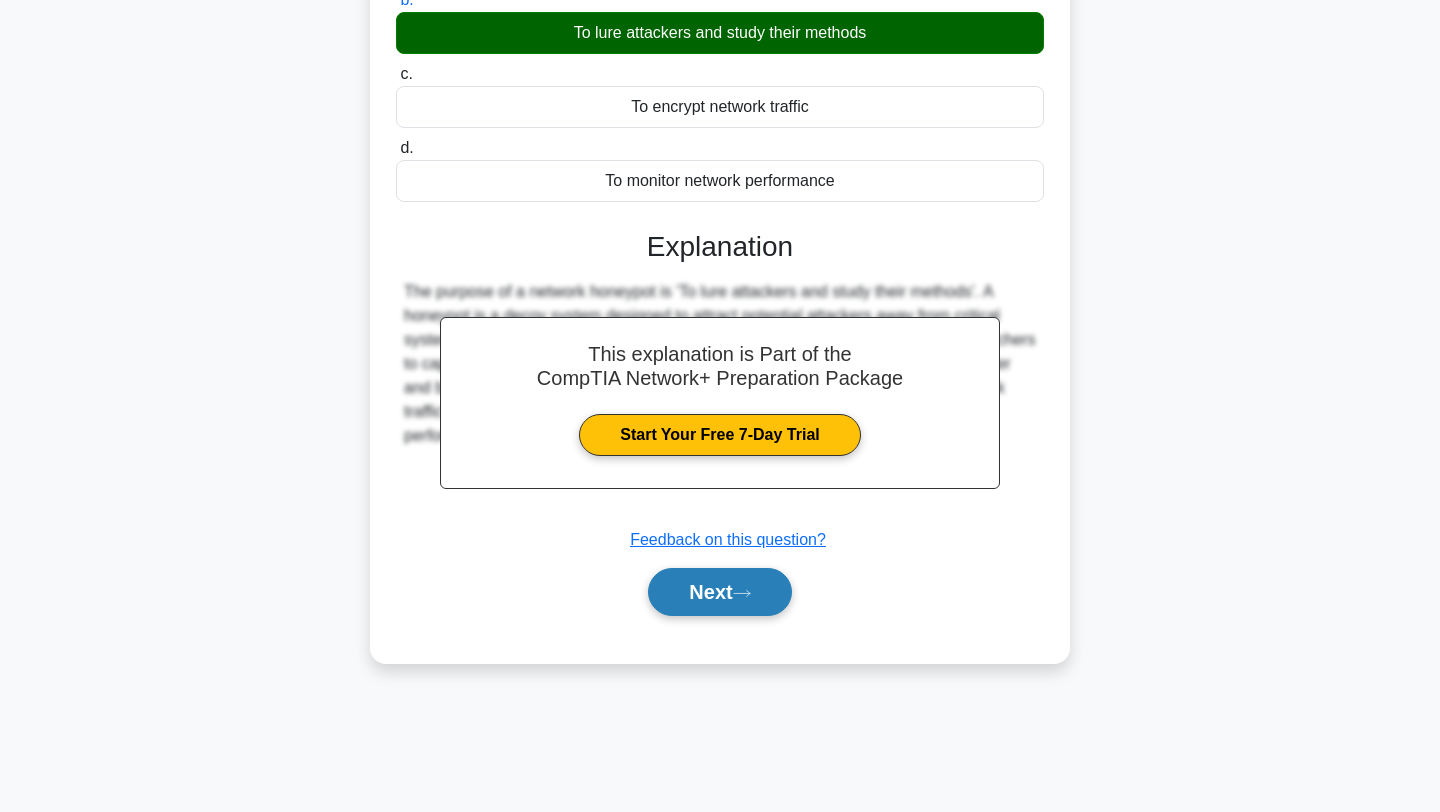 click on "Next" at bounding box center [719, 592] 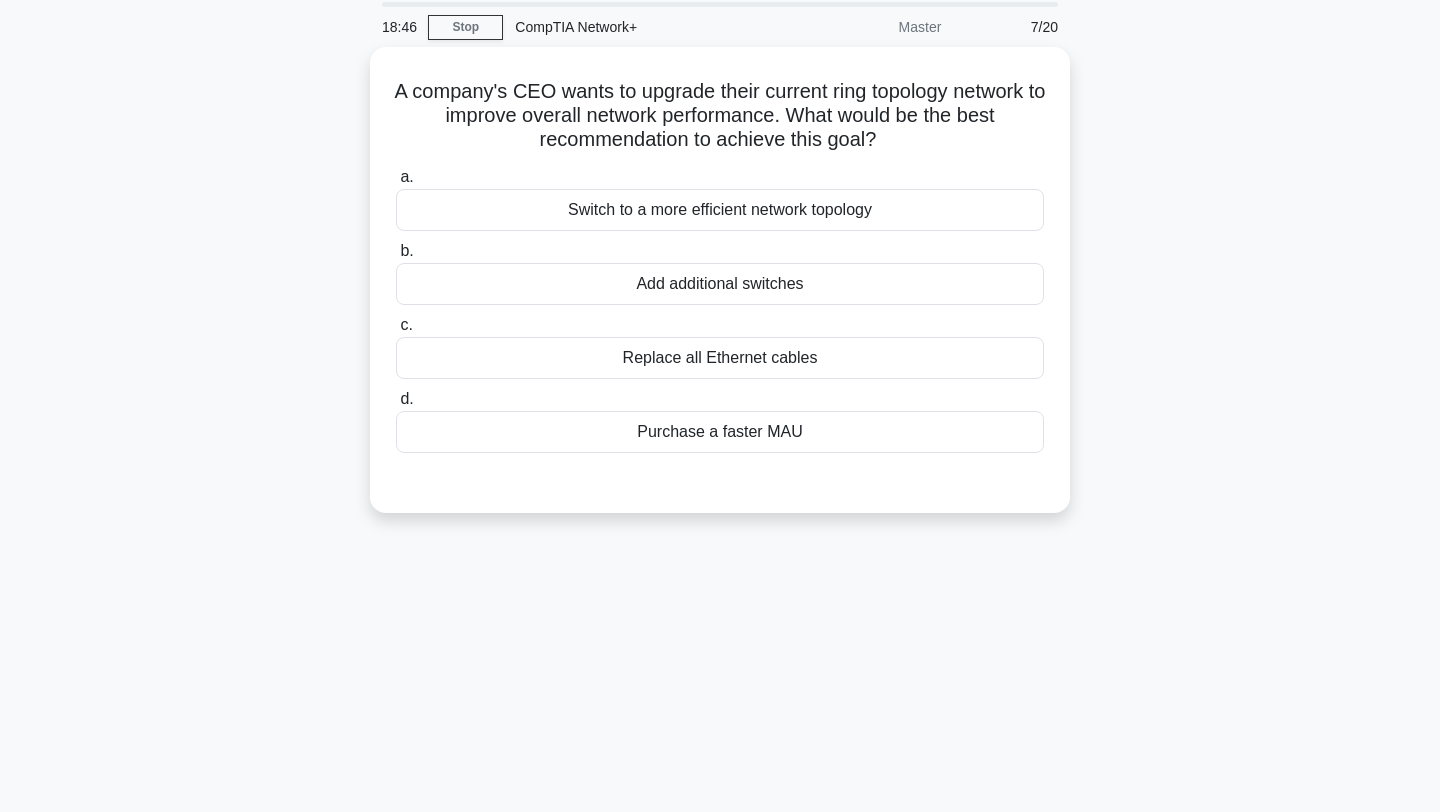 scroll, scrollTop: 0, scrollLeft: 0, axis: both 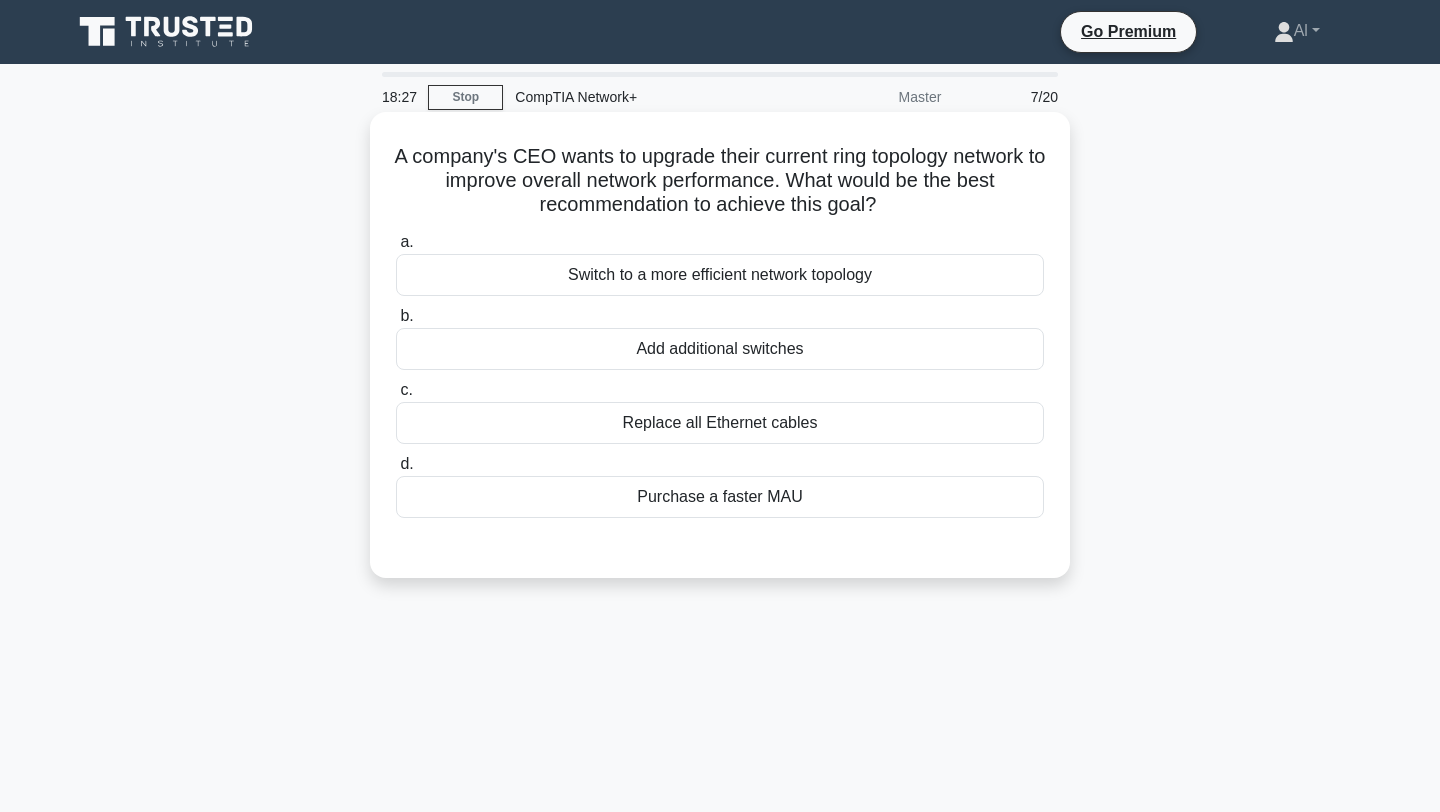 click on "Switch to a more efficient network topology" at bounding box center (720, 275) 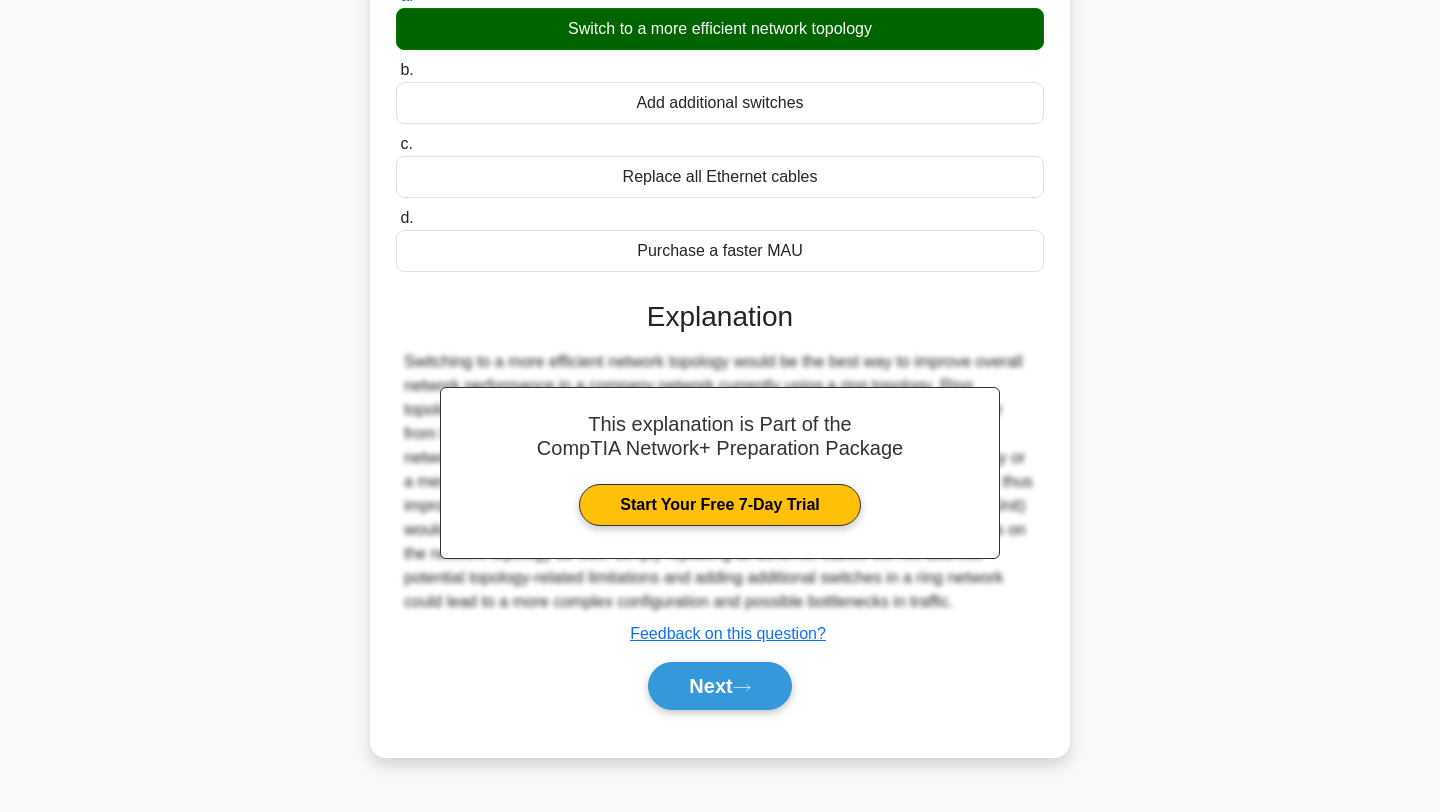scroll, scrollTop: 268, scrollLeft: 0, axis: vertical 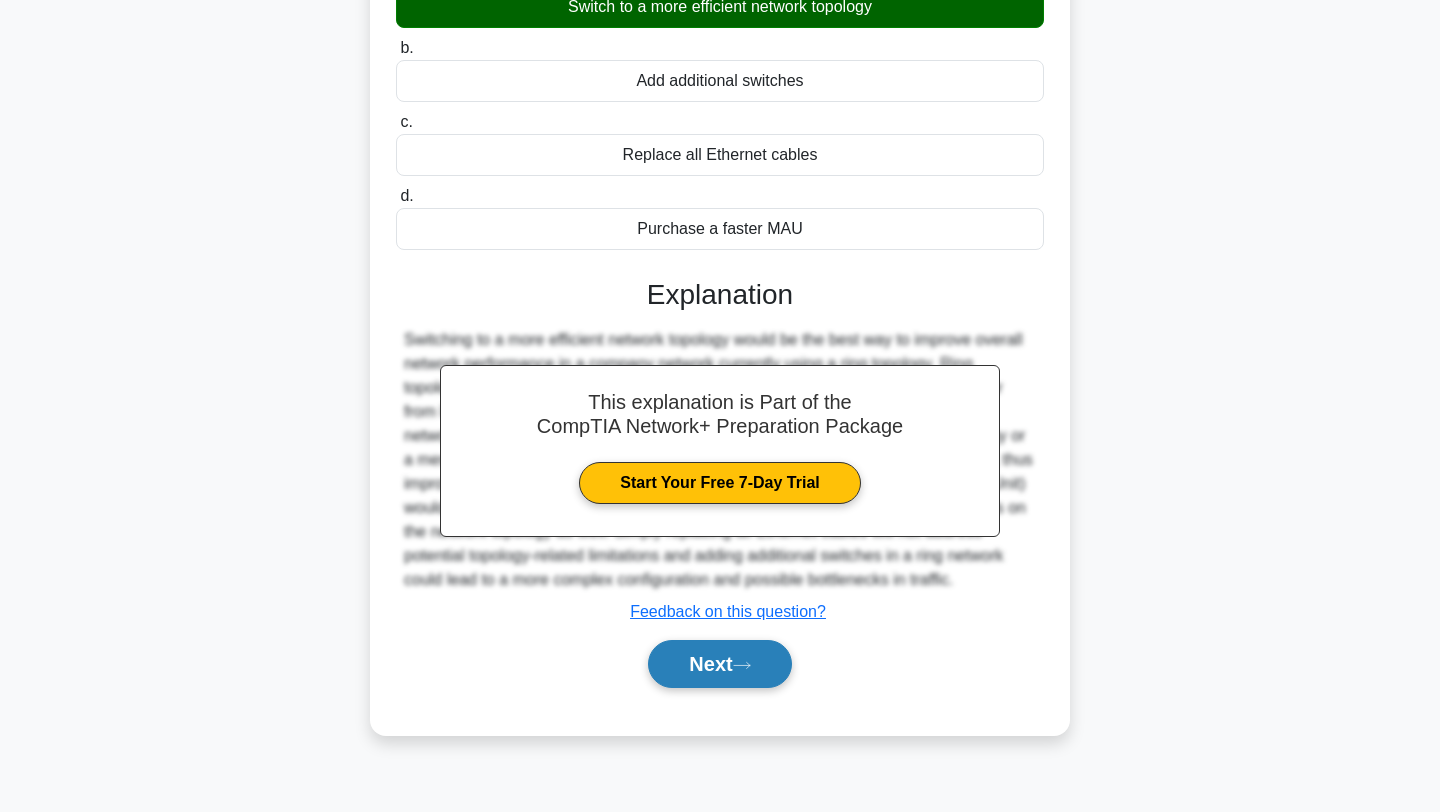 click on "Next" at bounding box center (719, 664) 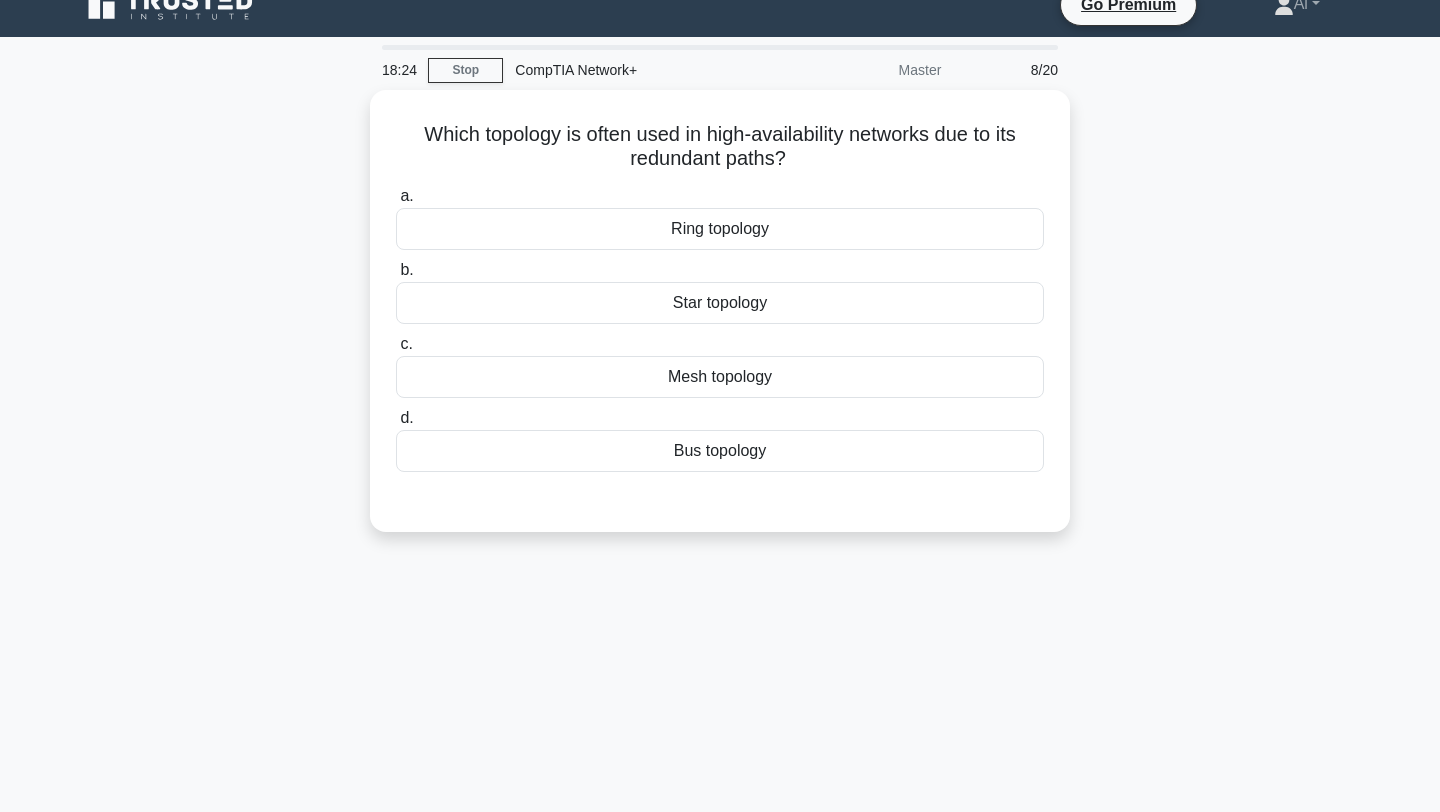 scroll, scrollTop: 0, scrollLeft: 0, axis: both 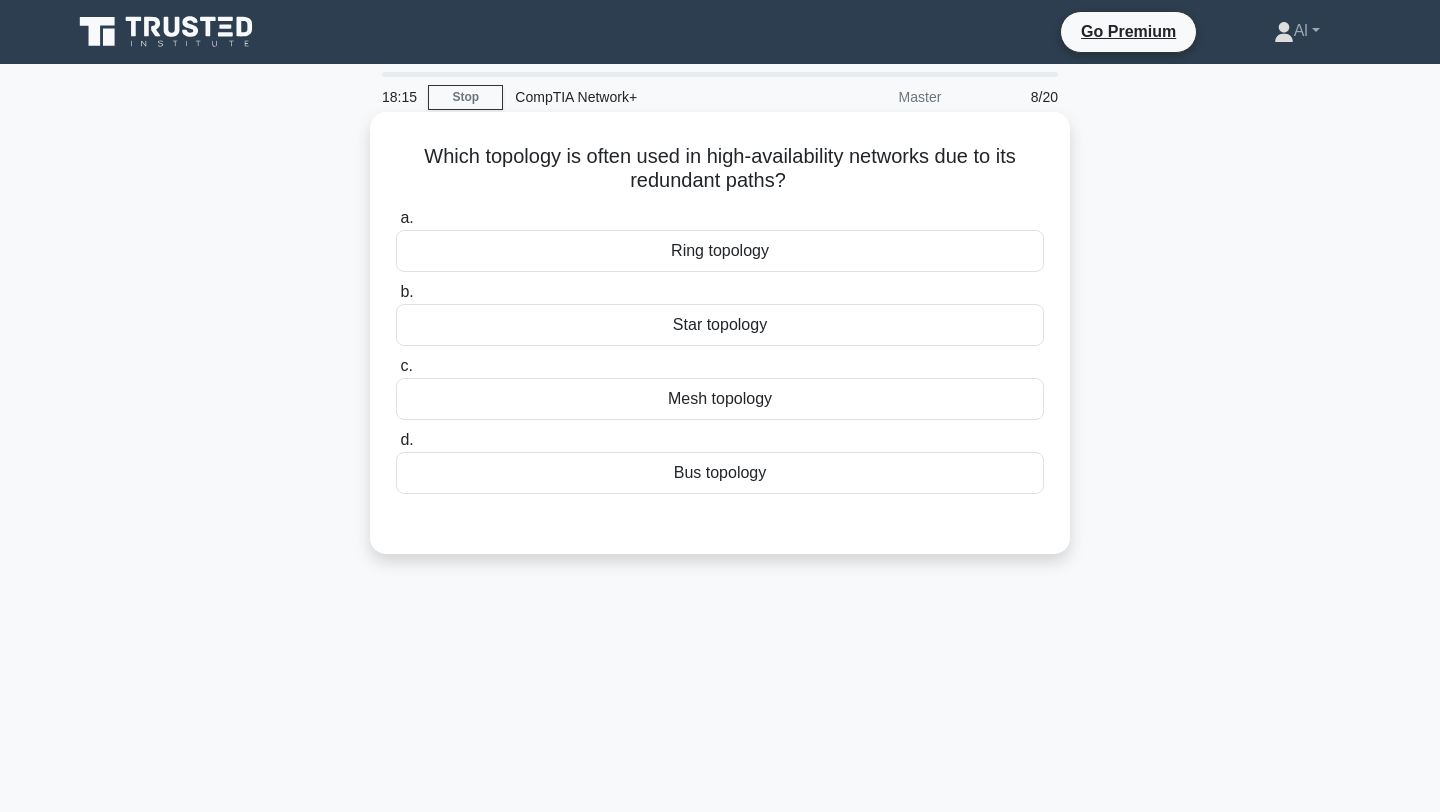 click on "Mesh topology" at bounding box center (720, 399) 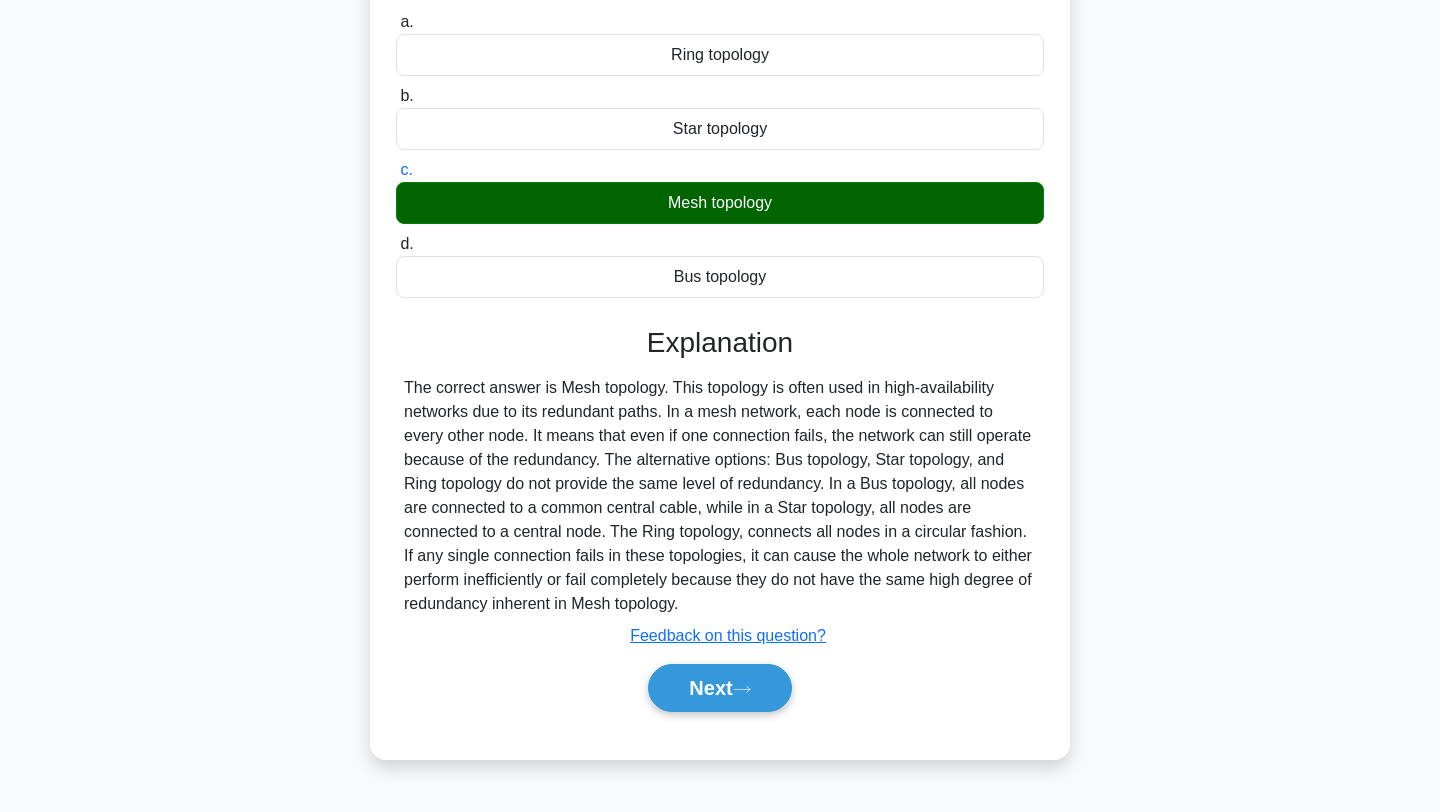scroll, scrollTop: 252, scrollLeft: 0, axis: vertical 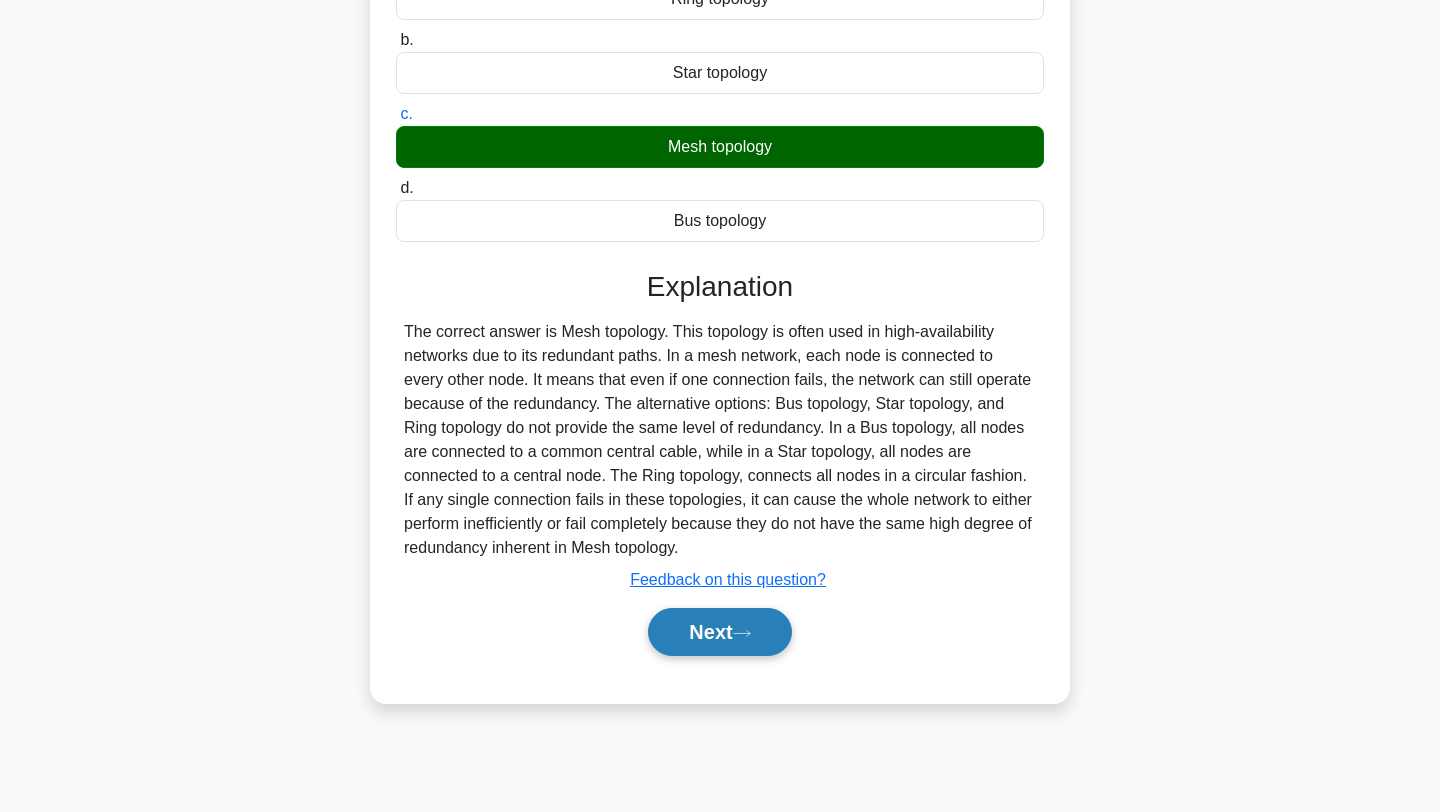 click on "Next" at bounding box center [719, 632] 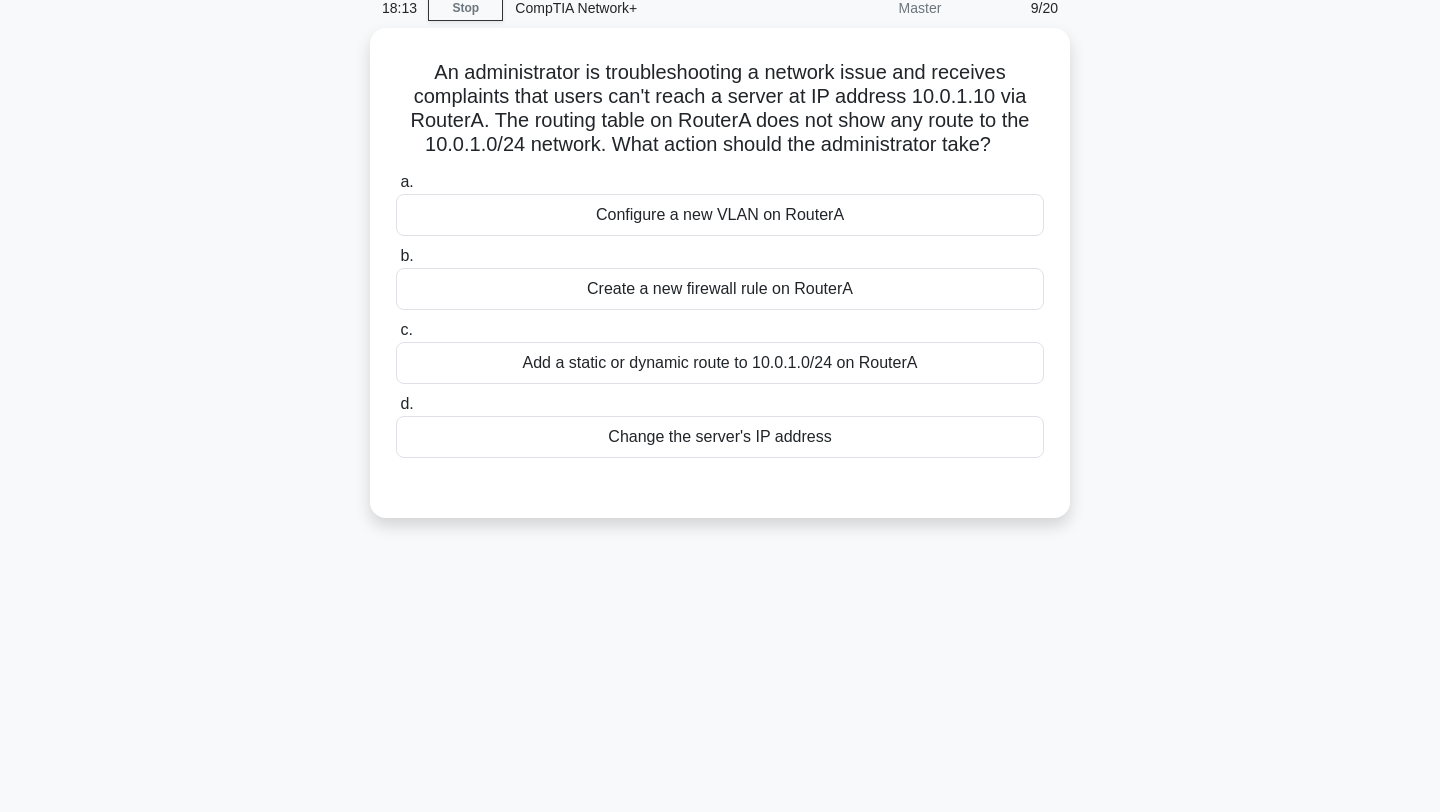 scroll, scrollTop: 0, scrollLeft: 0, axis: both 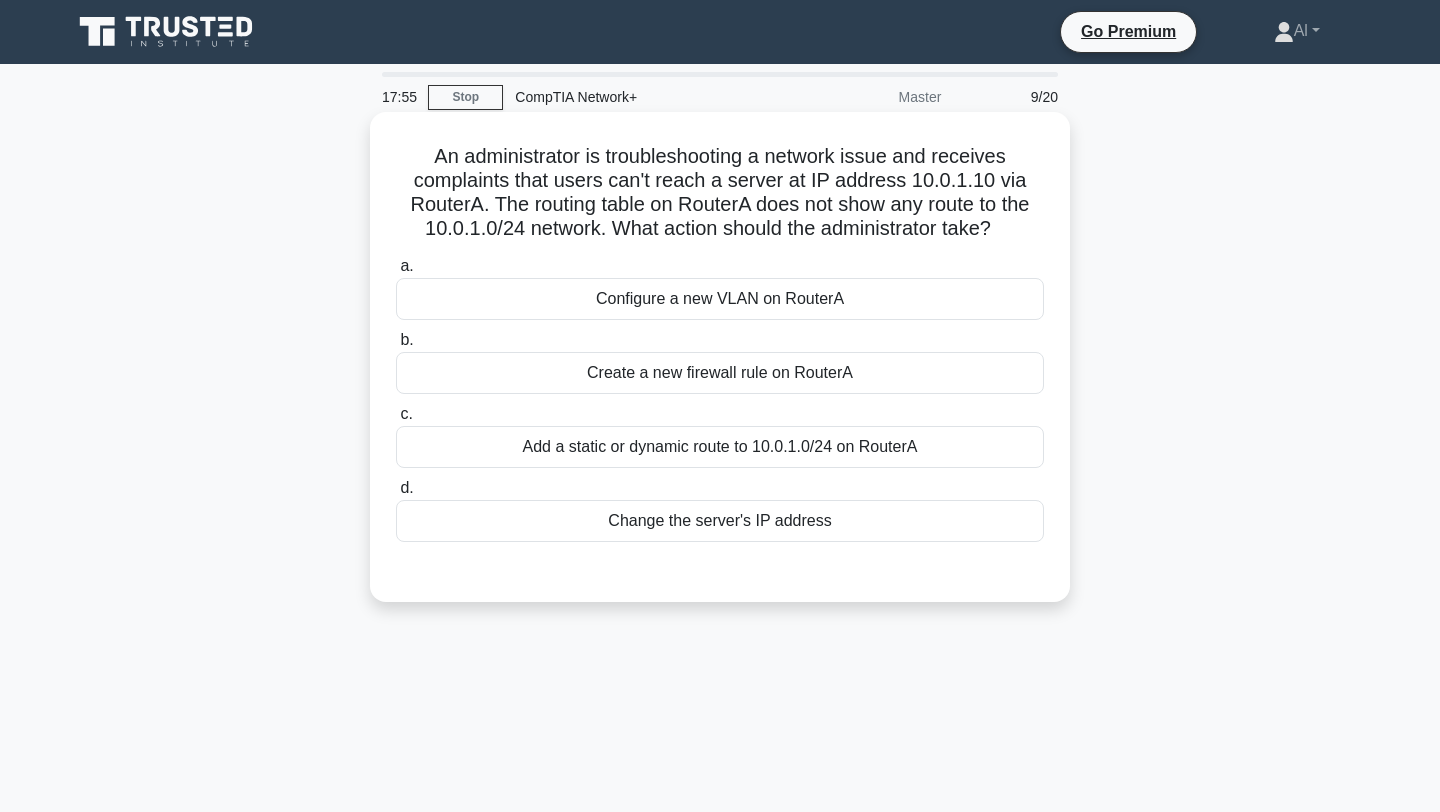 click on "Add a static or dynamic route to 10.0.1.0/24 on RouterA" at bounding box center [720, 447] 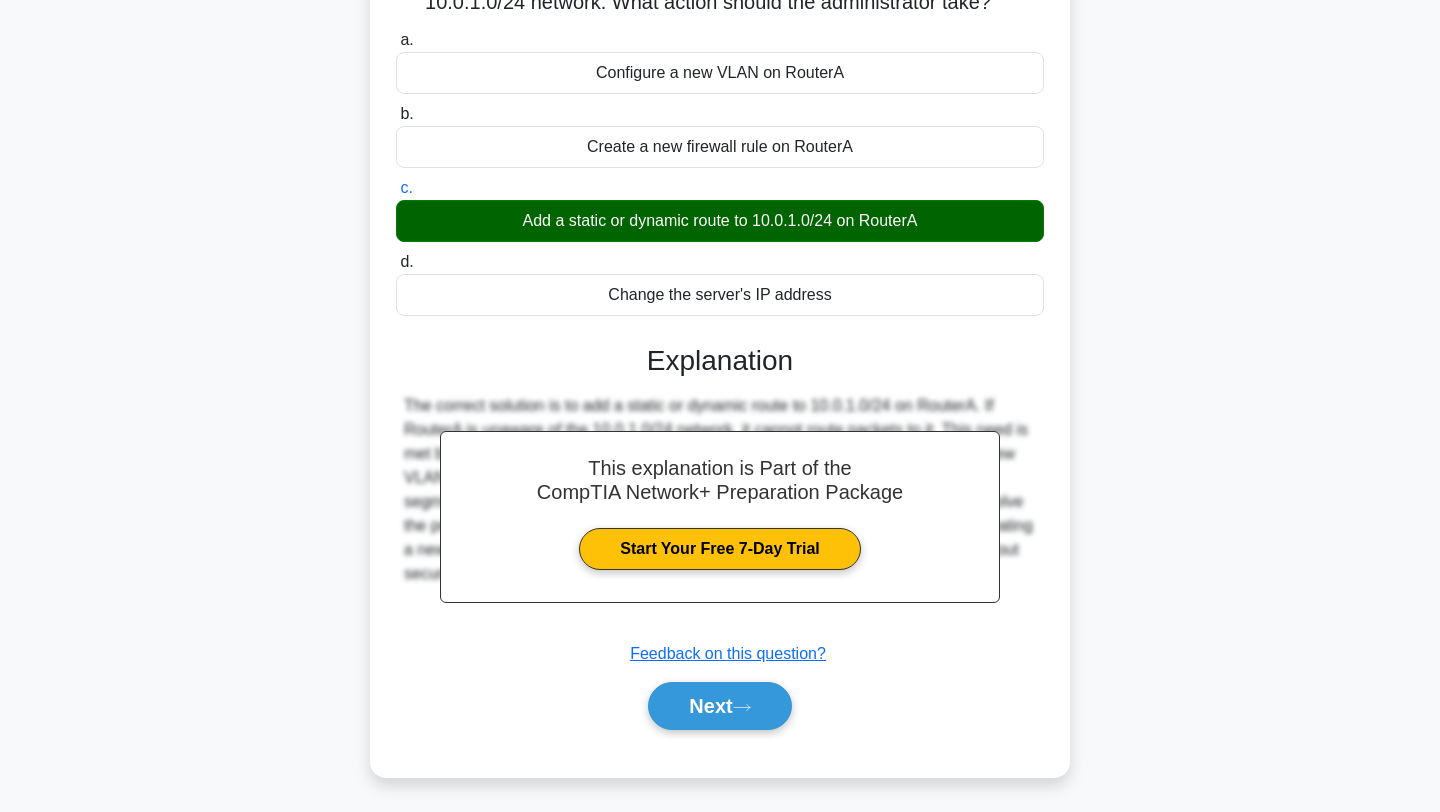 scroll, scrollTop: 234, scrollLeft: 0, axis: vertical 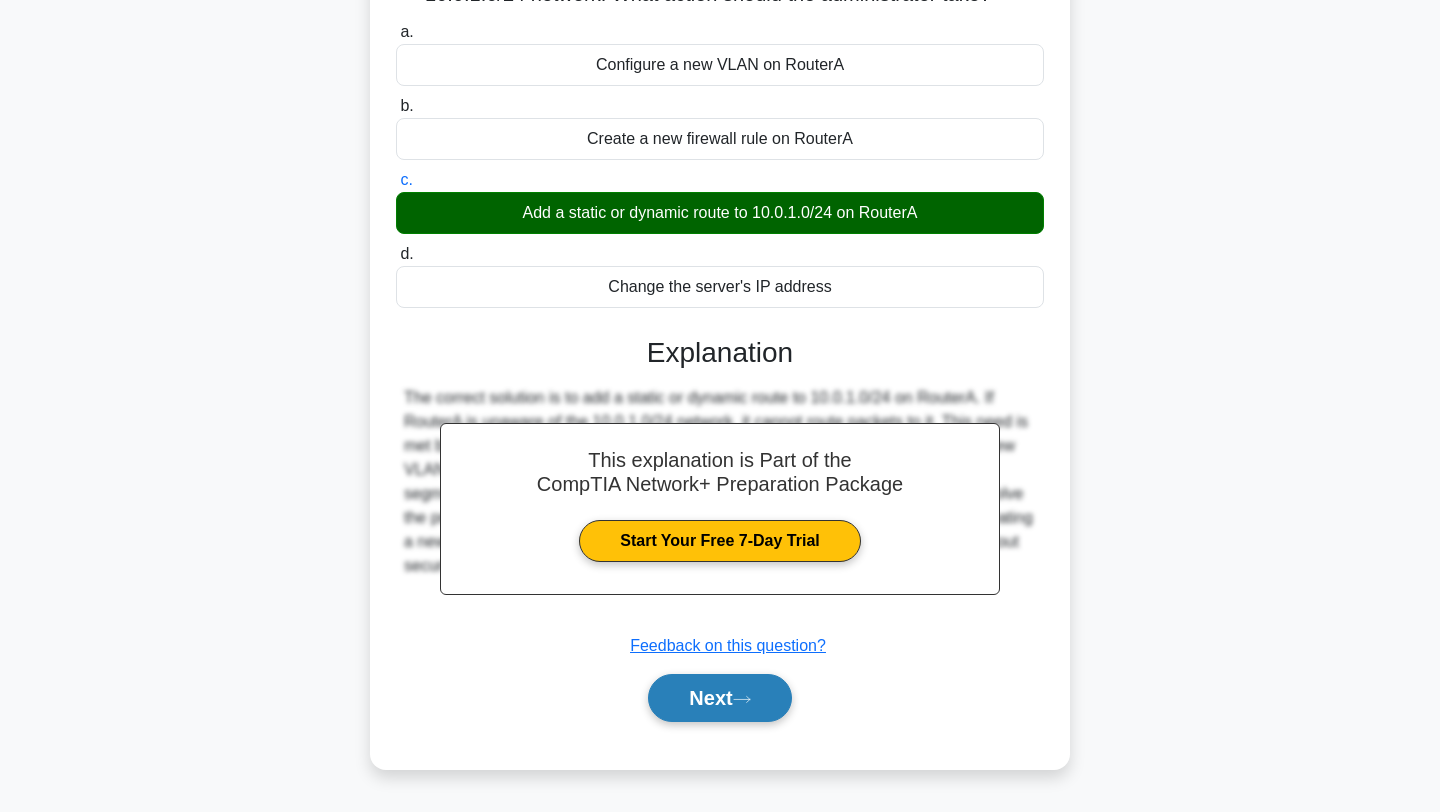 click on "Next" at bounding box center [719, 698] 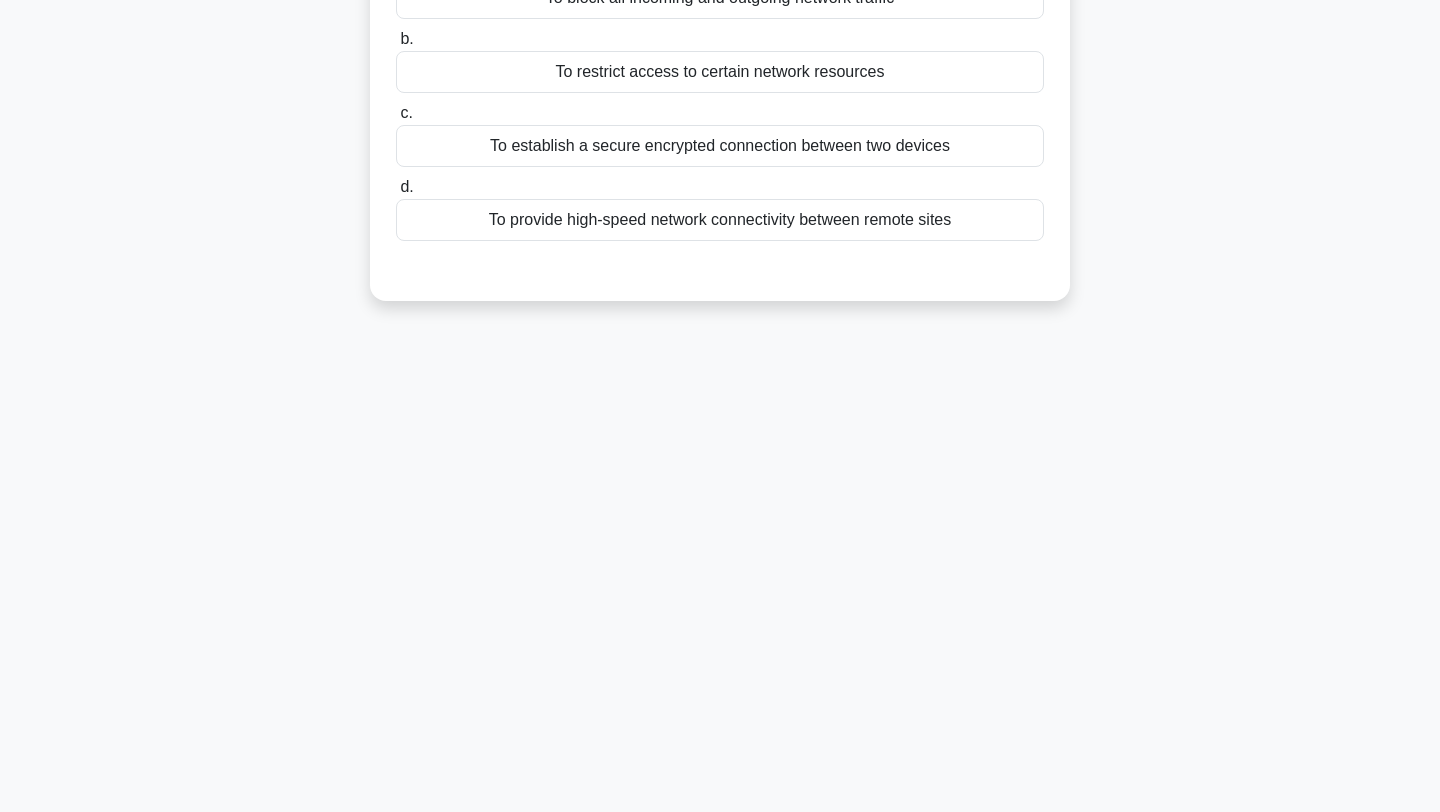 scroll, scrollTop: 0, scrollLeft: 0, axis: both 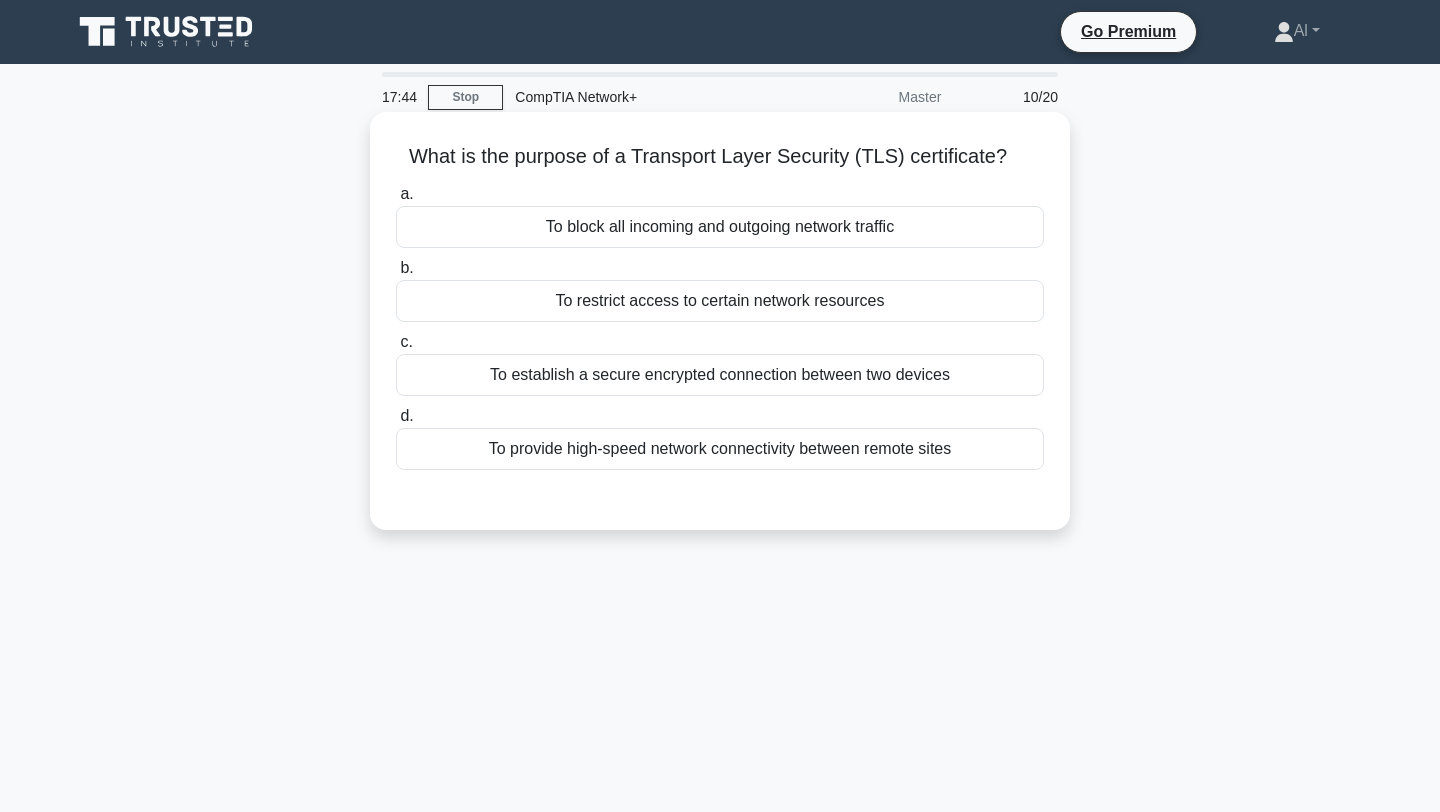 click on "To establish a secure encrypted connection between two devices" at bounding box center (720, 375) 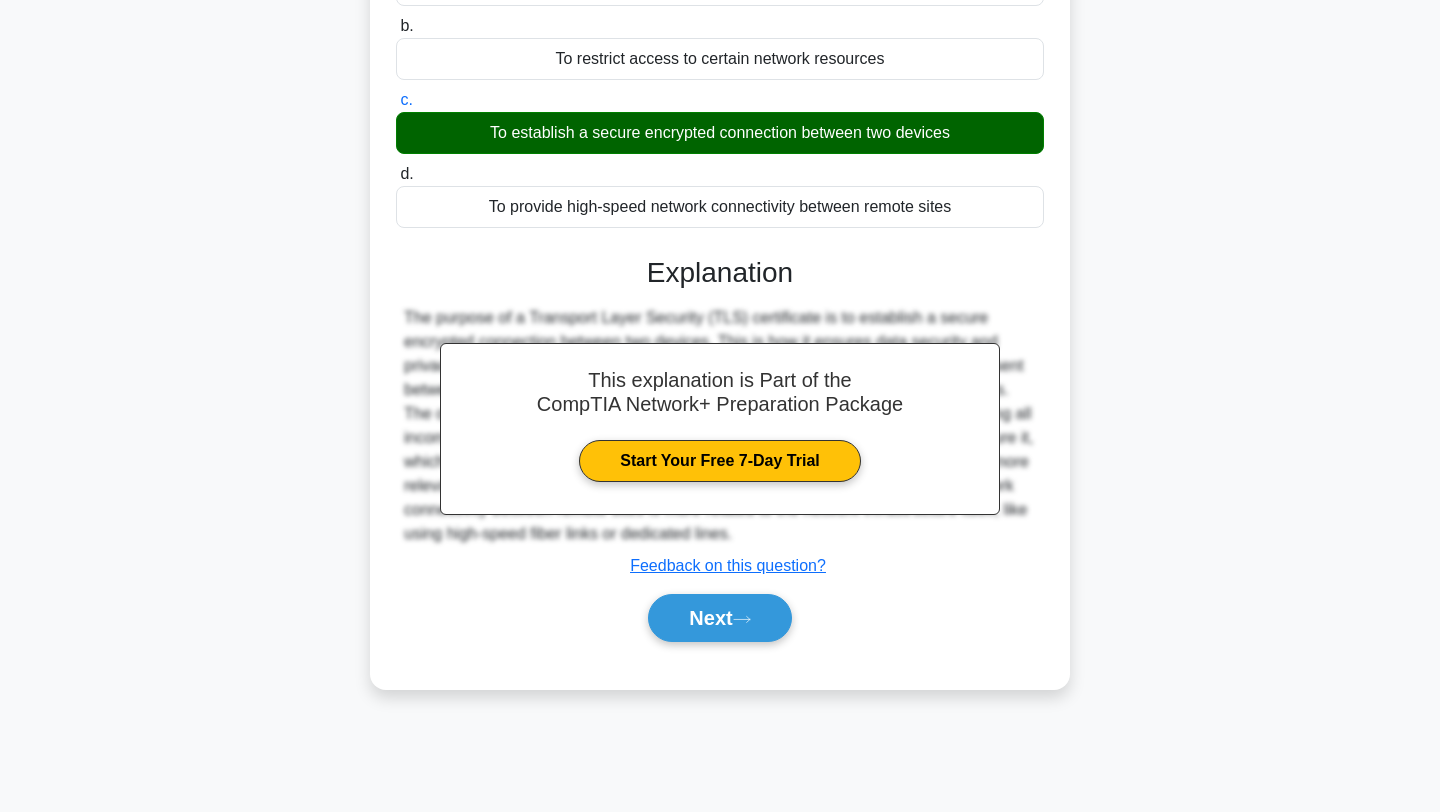 scroll, scrollTop: 268, scrollLeft: 0, axis: vertical 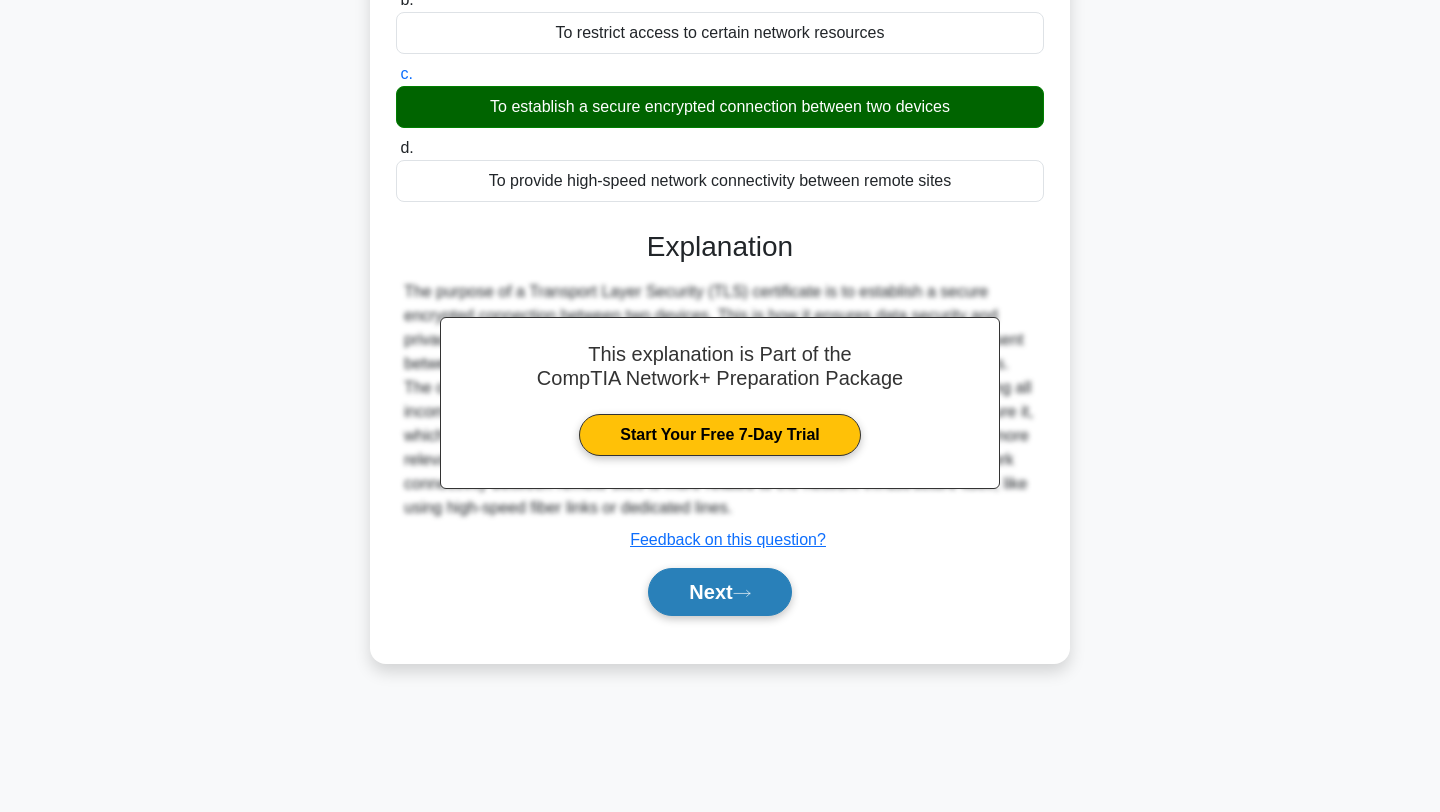 click on "Next" at bounding box center [719, 592] 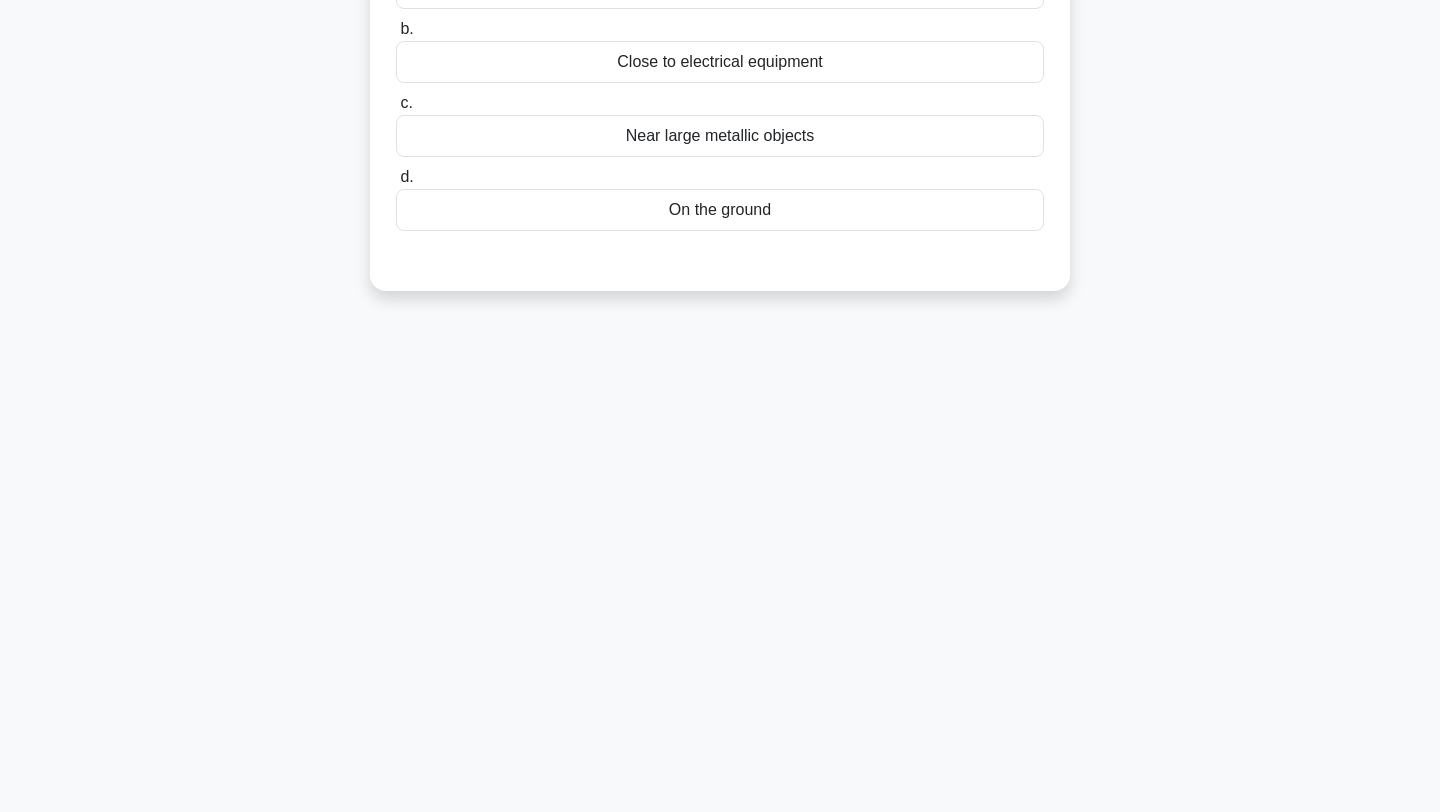 scroll, scrollTop: 0, scrollLeft: 0, axis: both 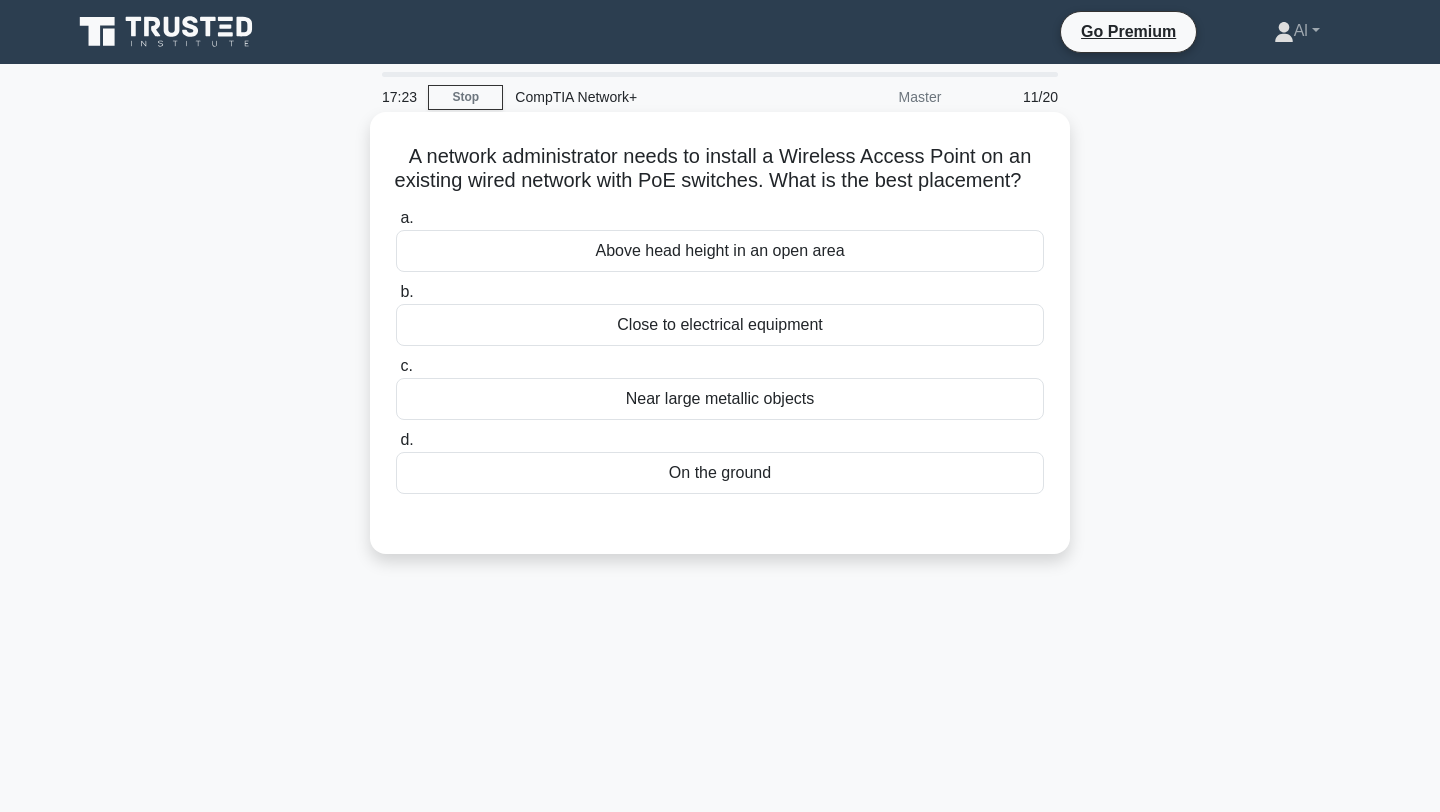click on "Above head height in an open area" at bounding box center [720, 251] 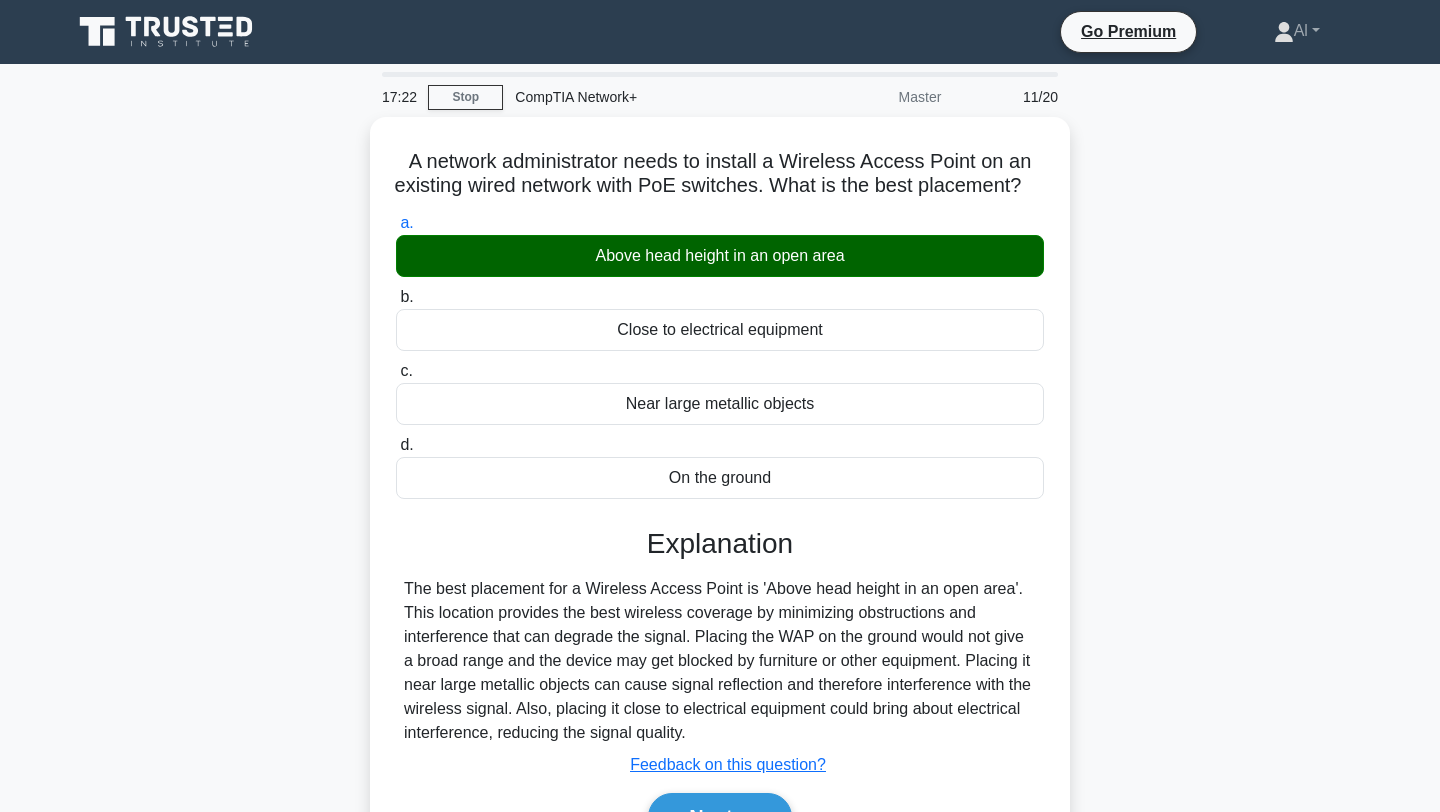 scroll, scrollTop: 227, scrollLeft: 0, axis: vertical 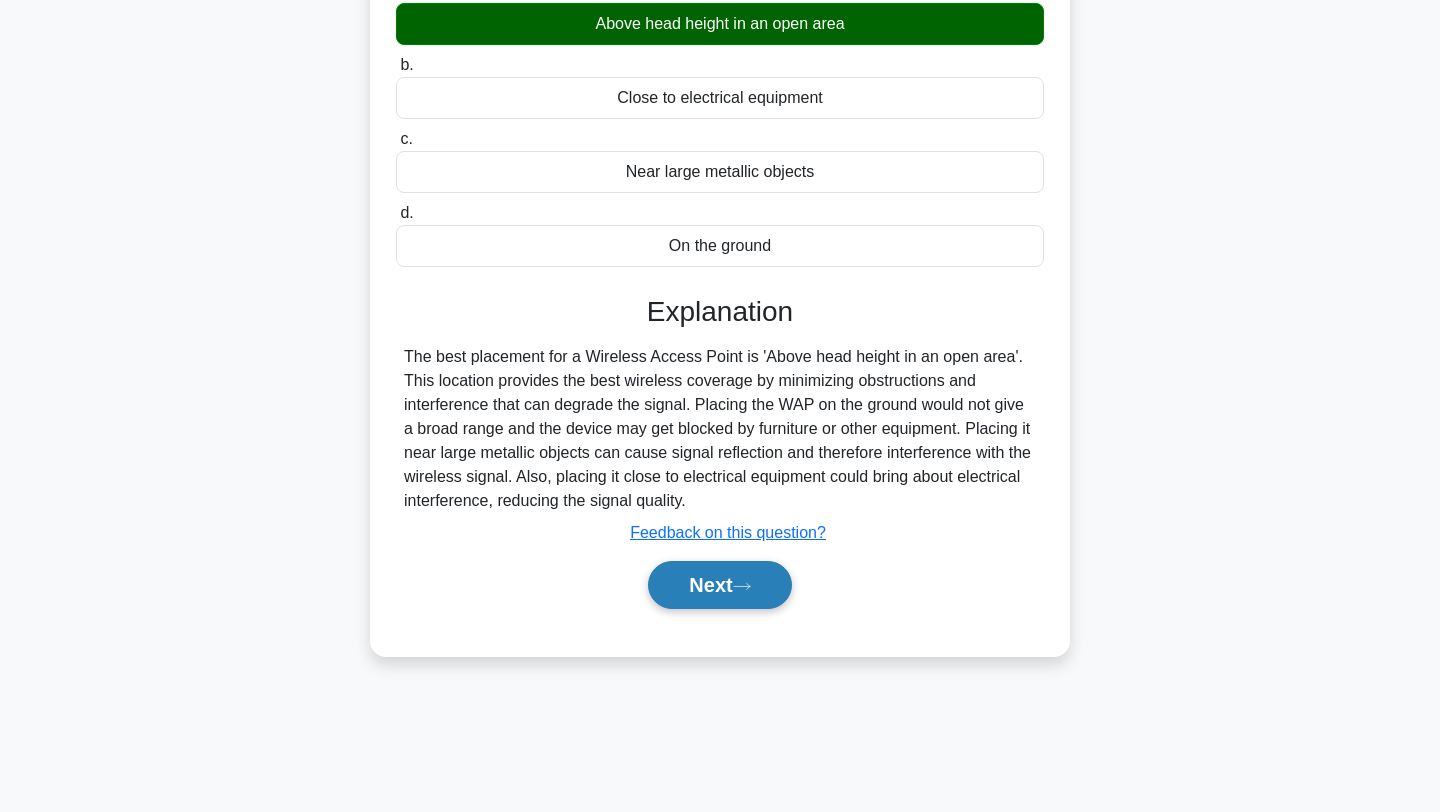 click on "Next" at bounding box center (719, 585) 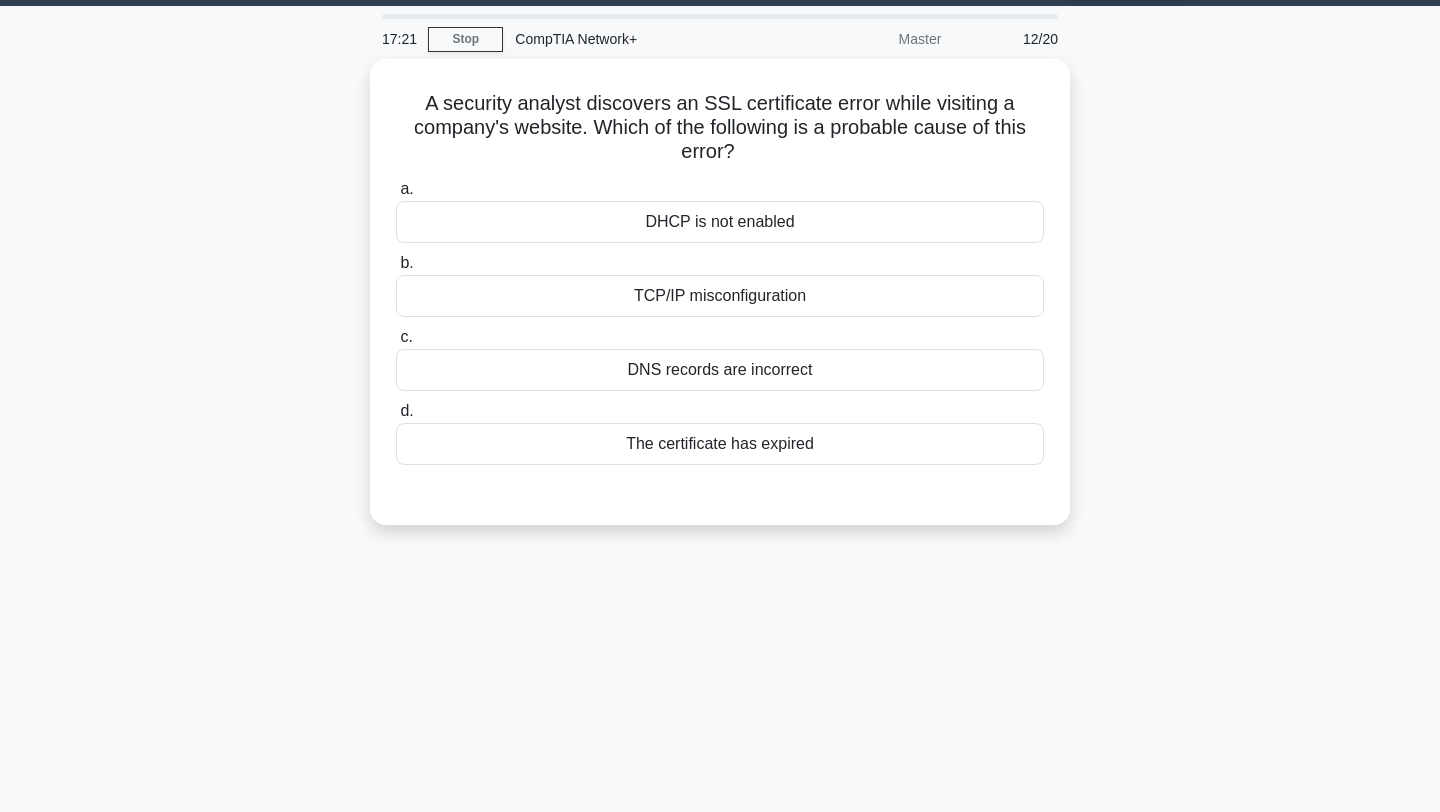 scroll, scrollTop: 8, scrollLeft: 0, axis: vertical 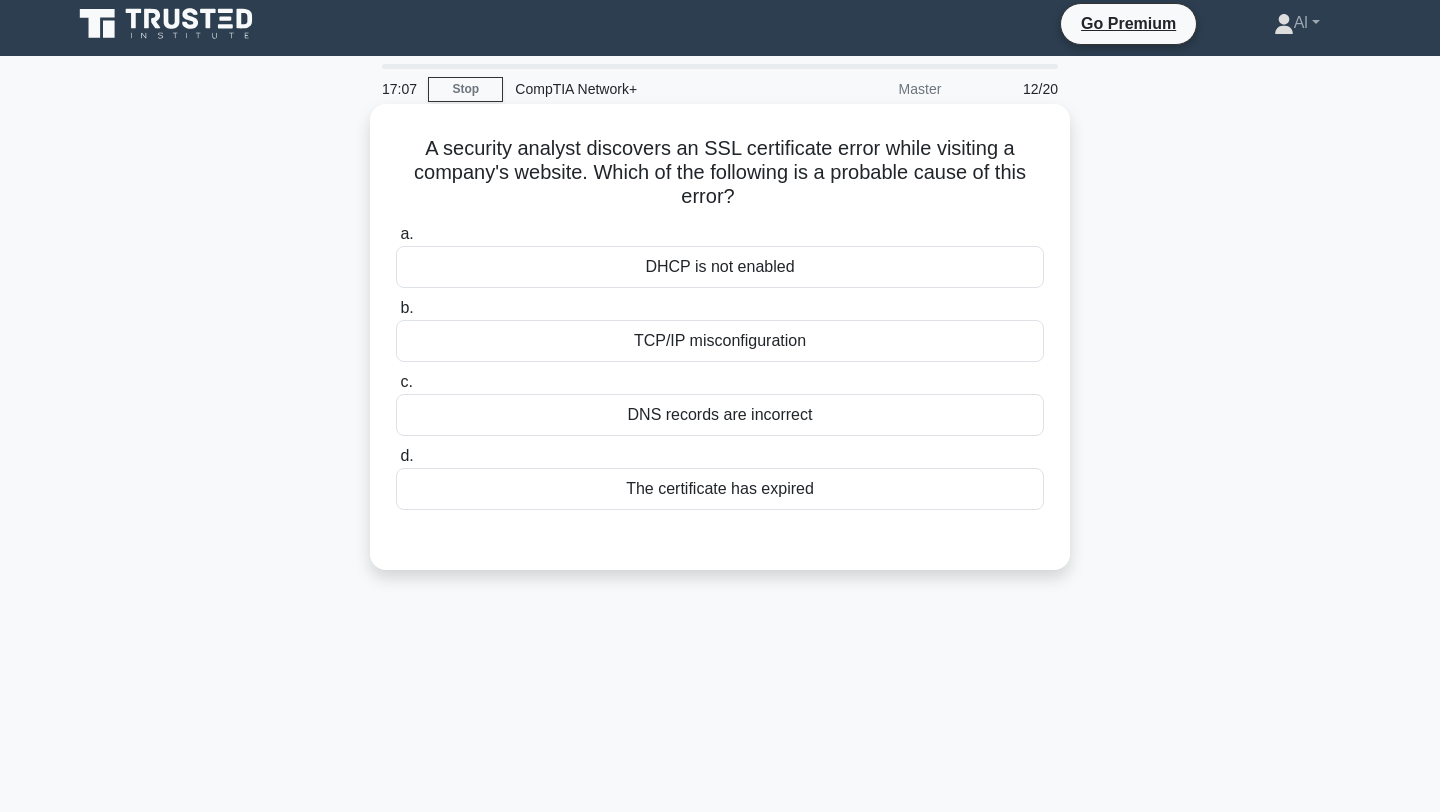 click on "The certificate has expired" at bounding box center (720, 489) 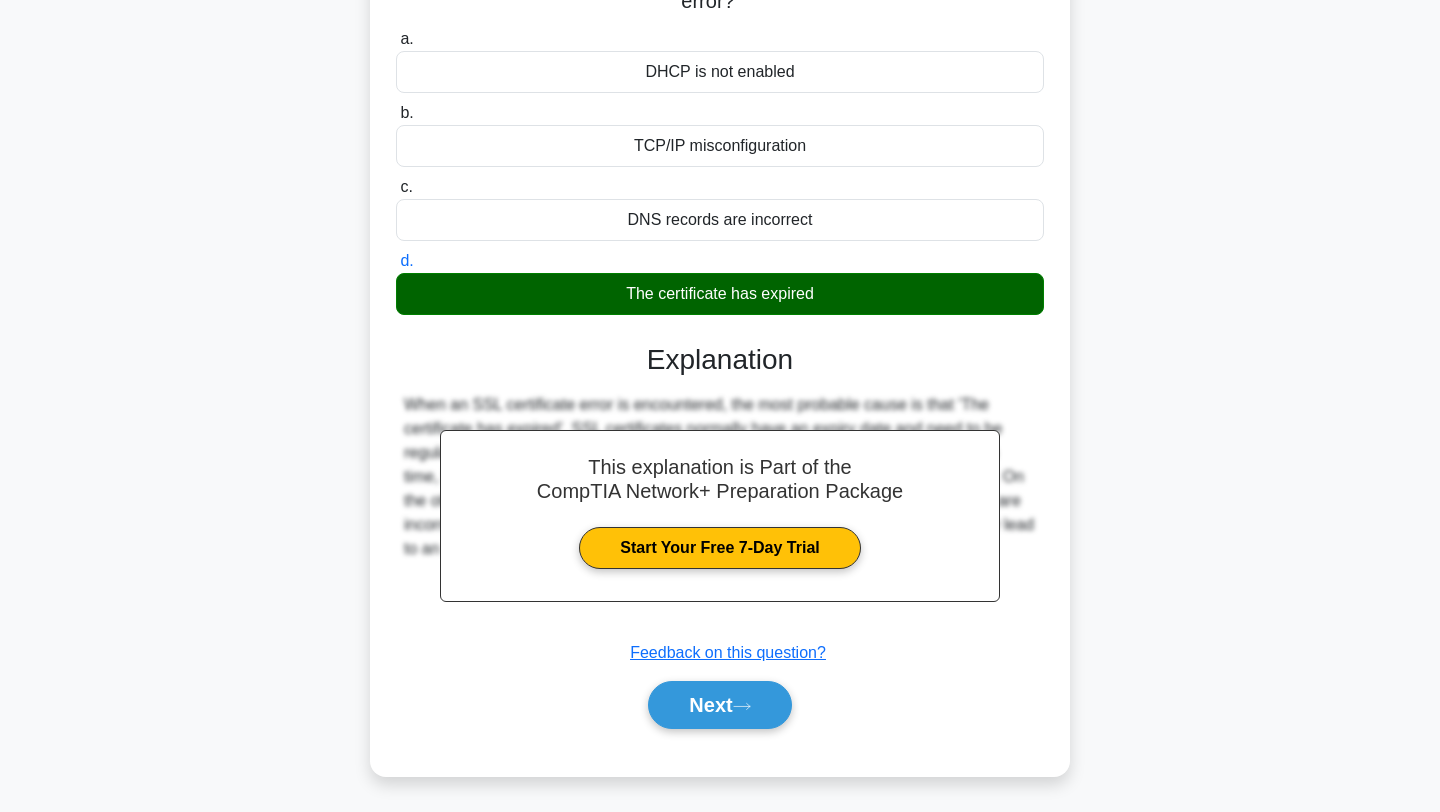 scroll, scrollTop: 210, scrollLeft: 0, axis: vertical 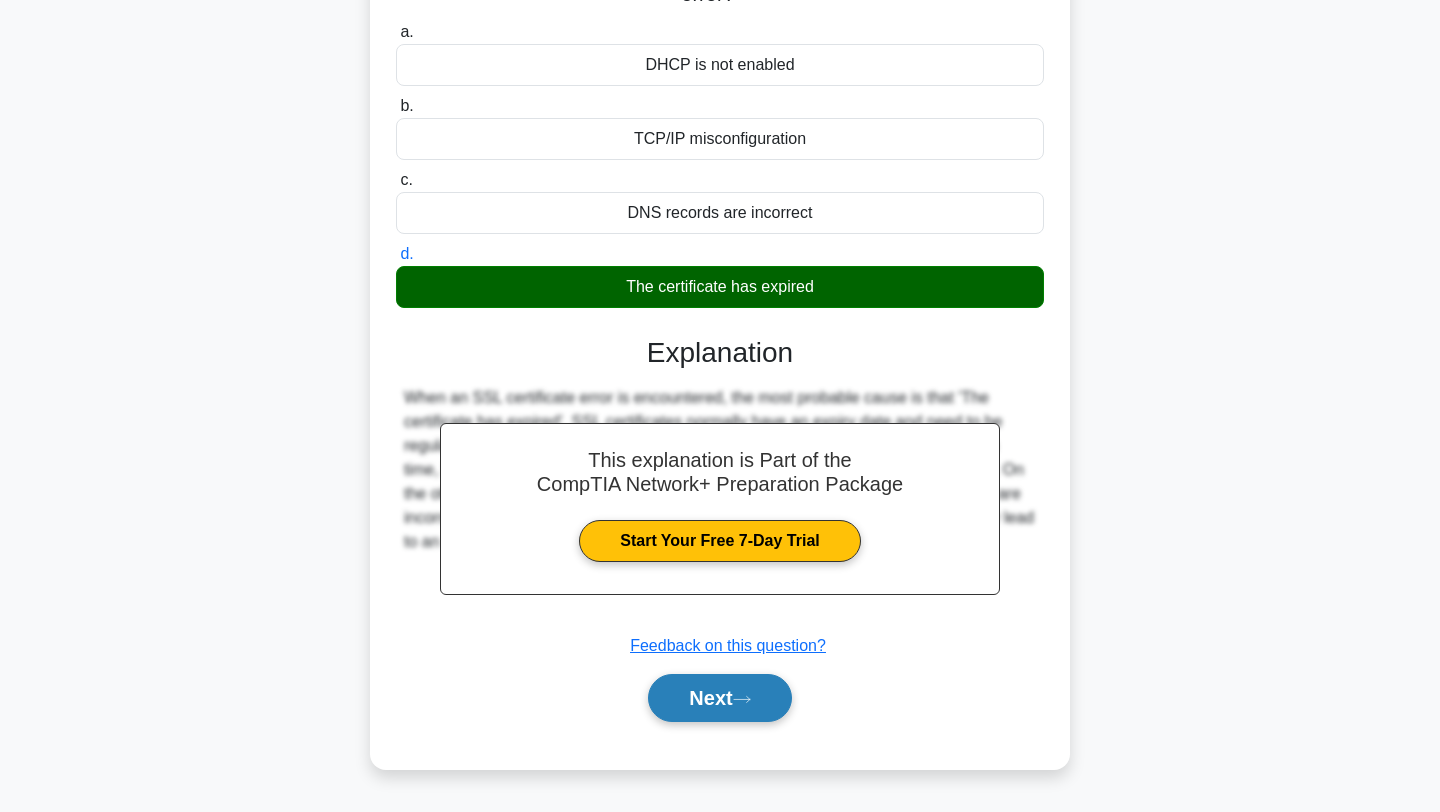 click on "Next" at bounding box center [719, 698] 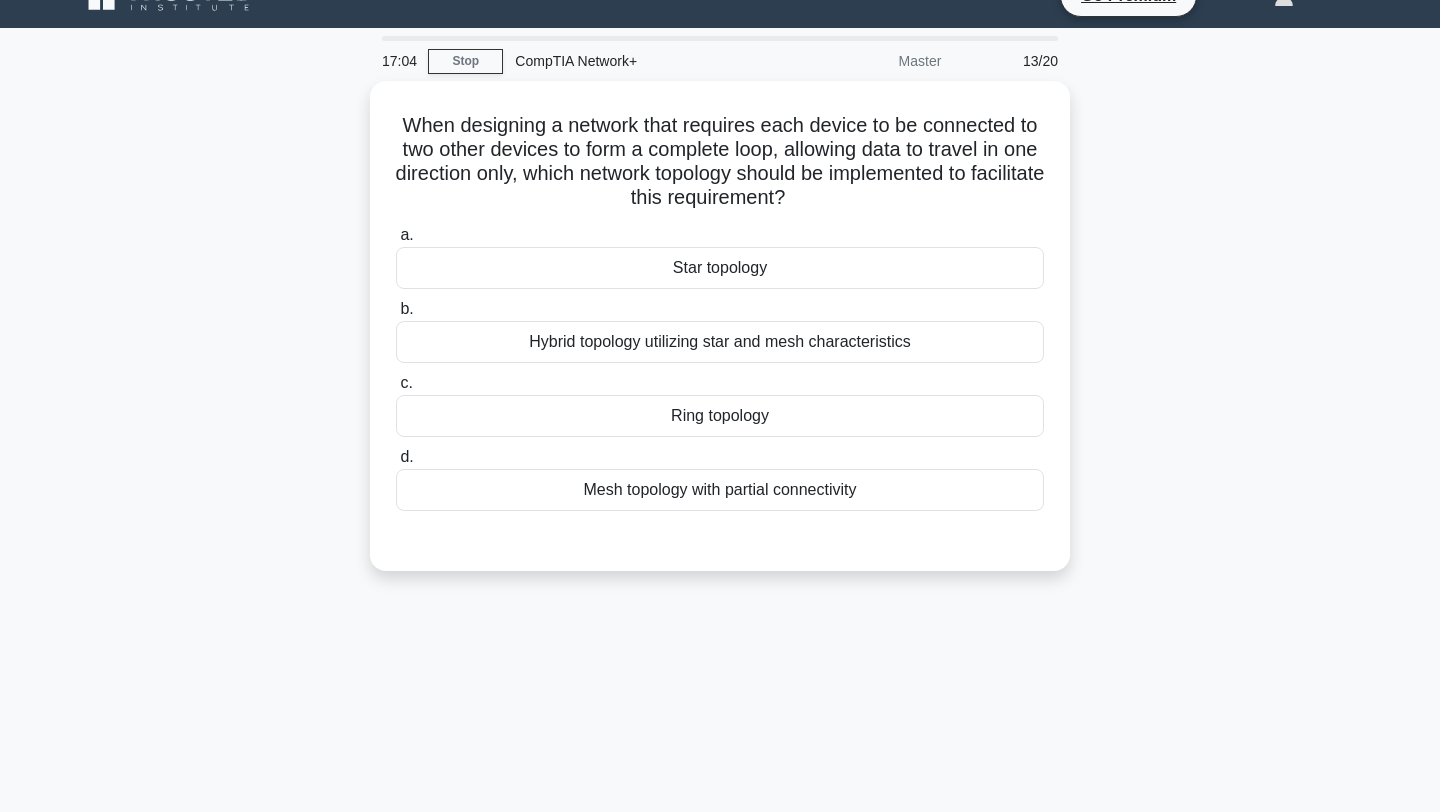 scroll, scrollTop: 0, scrollLeft: 0, axis: both 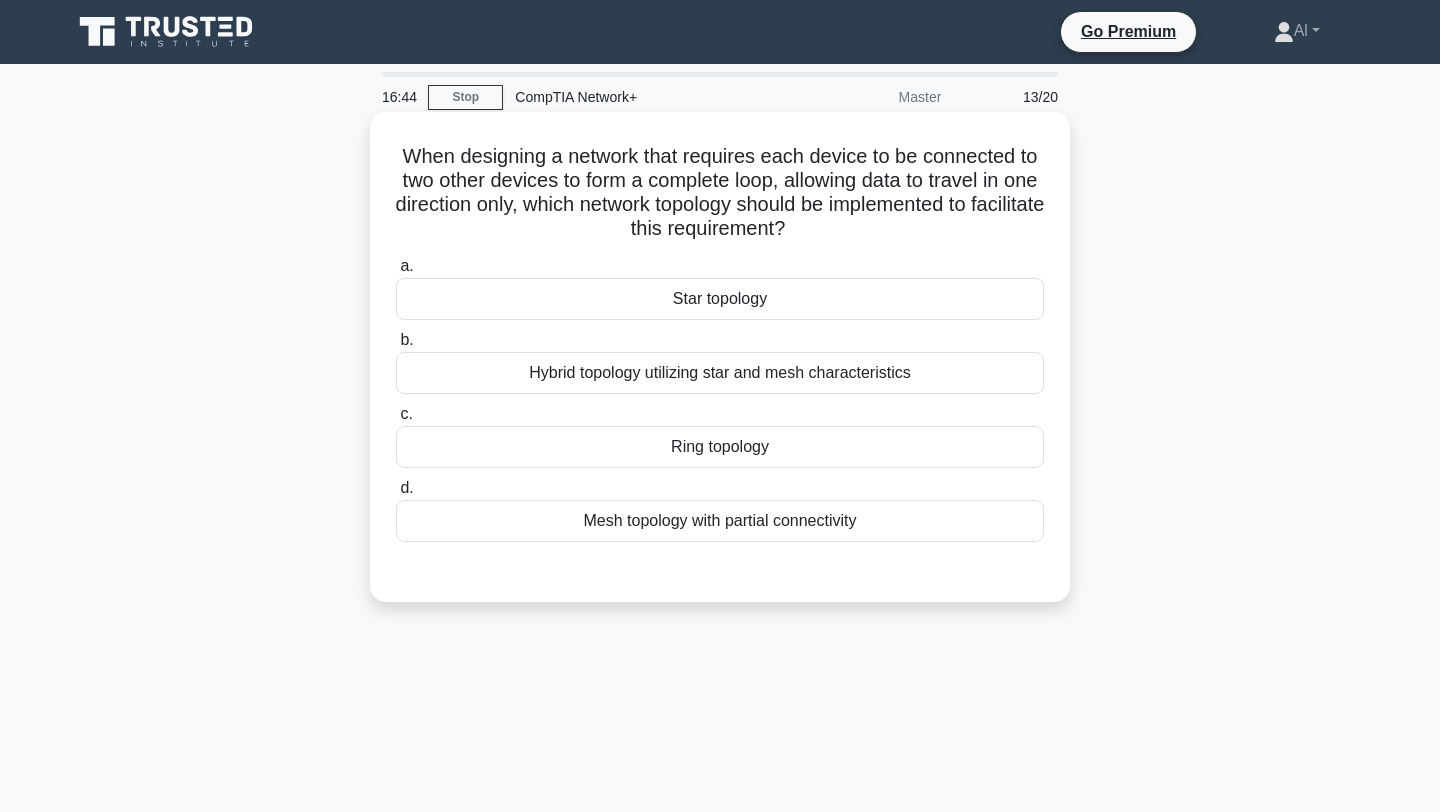click on "Ring topology" at bounding box center (720, 447) 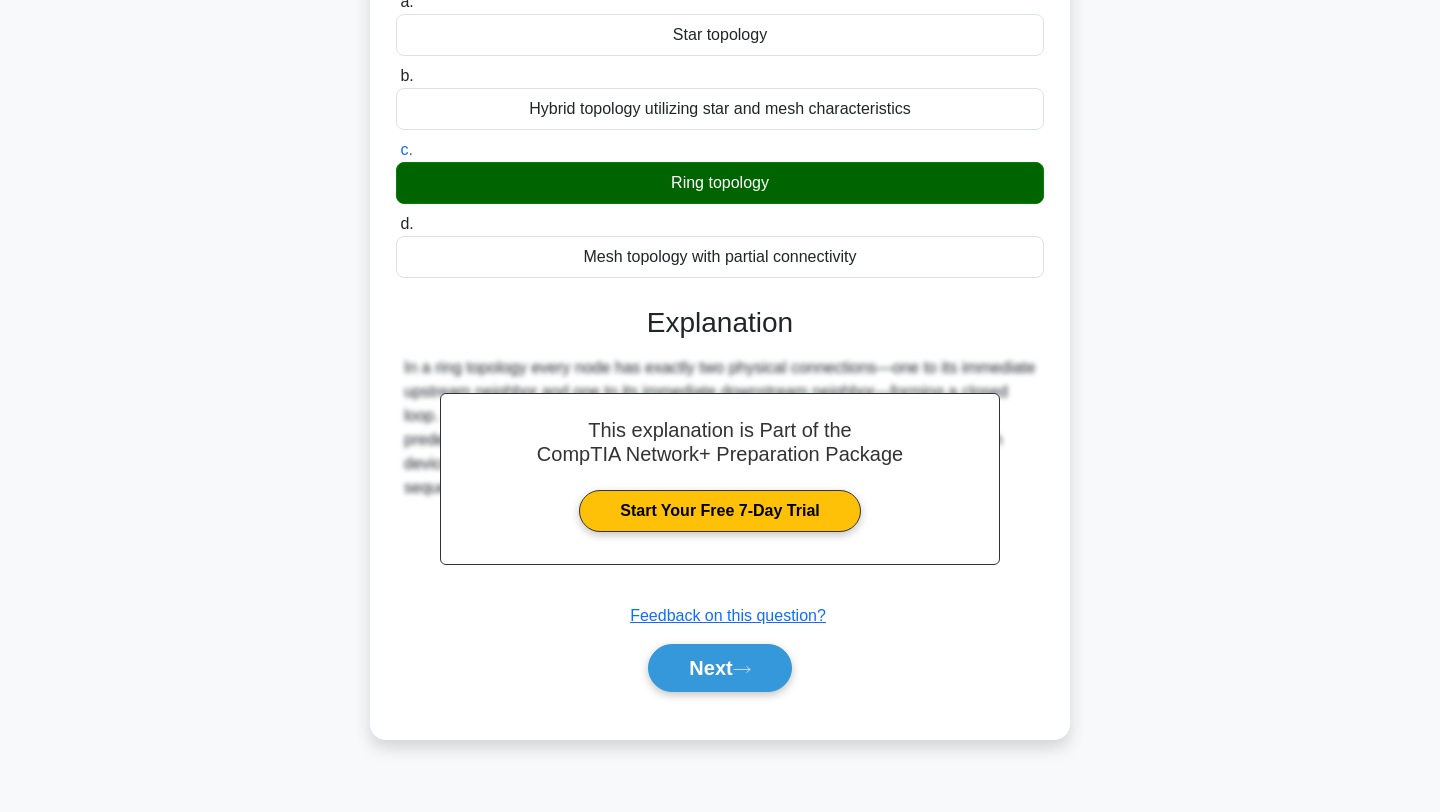 scroll, scrollTop: 268, scrollLeft: 0, axis: vertical 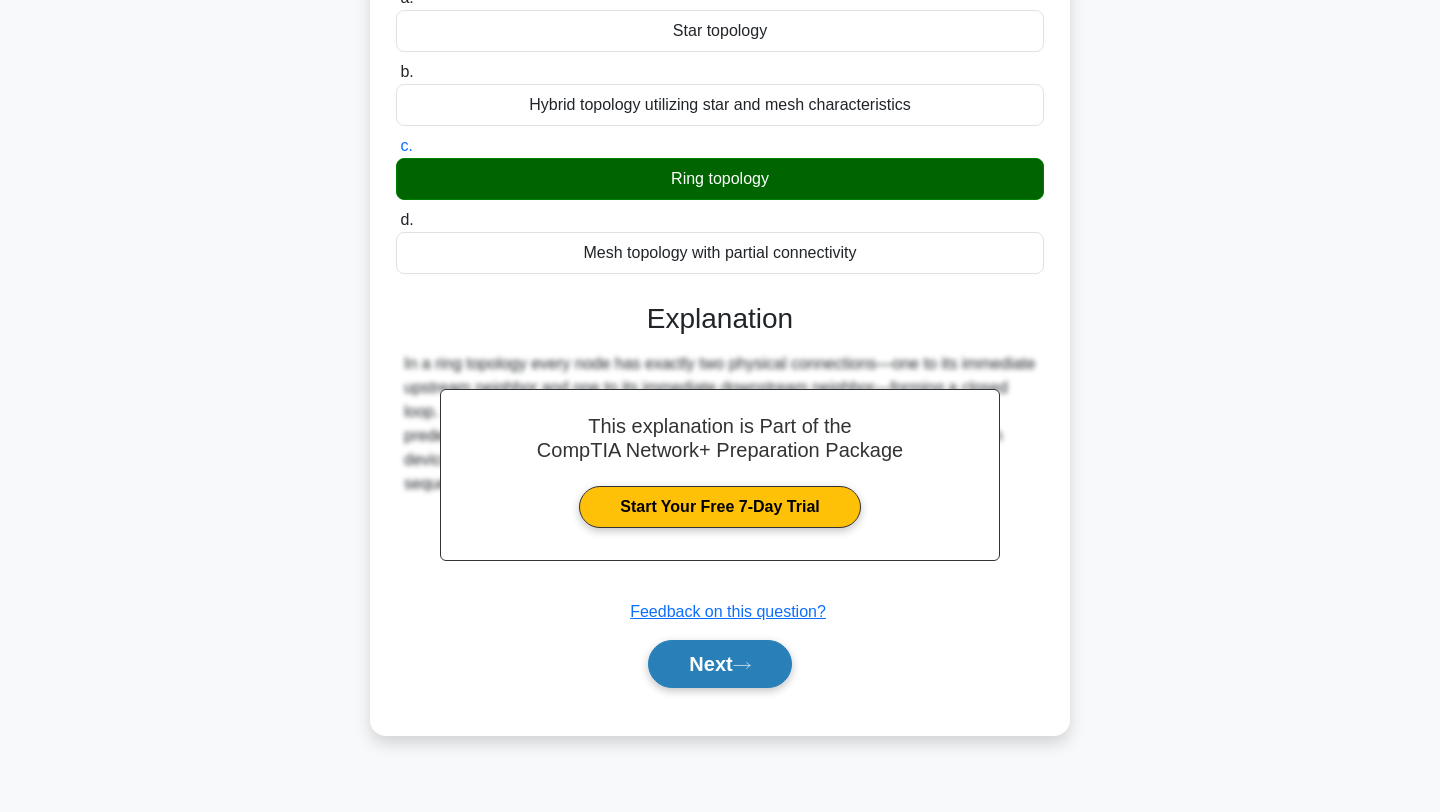 click on "Next" at bounding box center (719, 664) 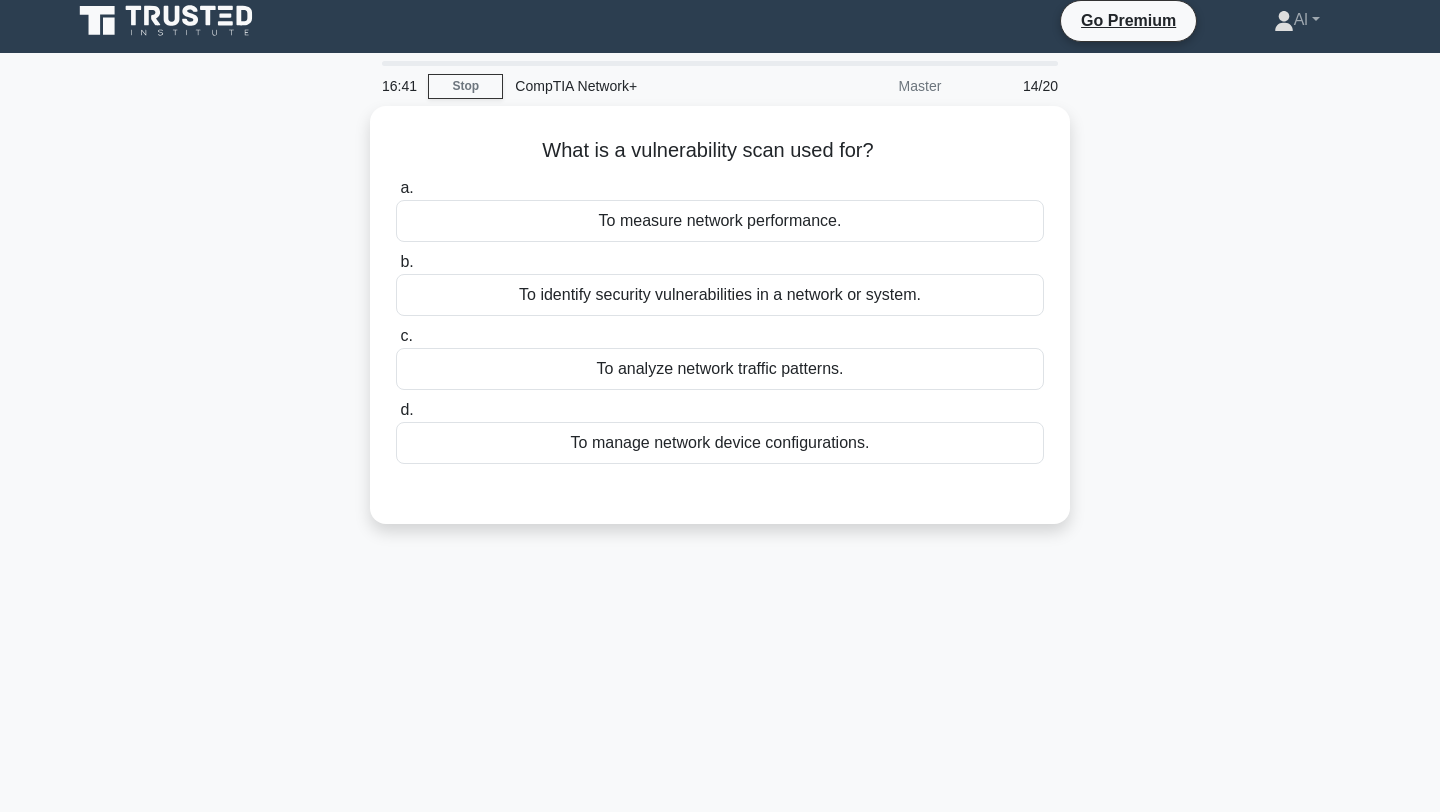 scroll, scrollTop: 10, scrollLeft: 0, axis: vertical 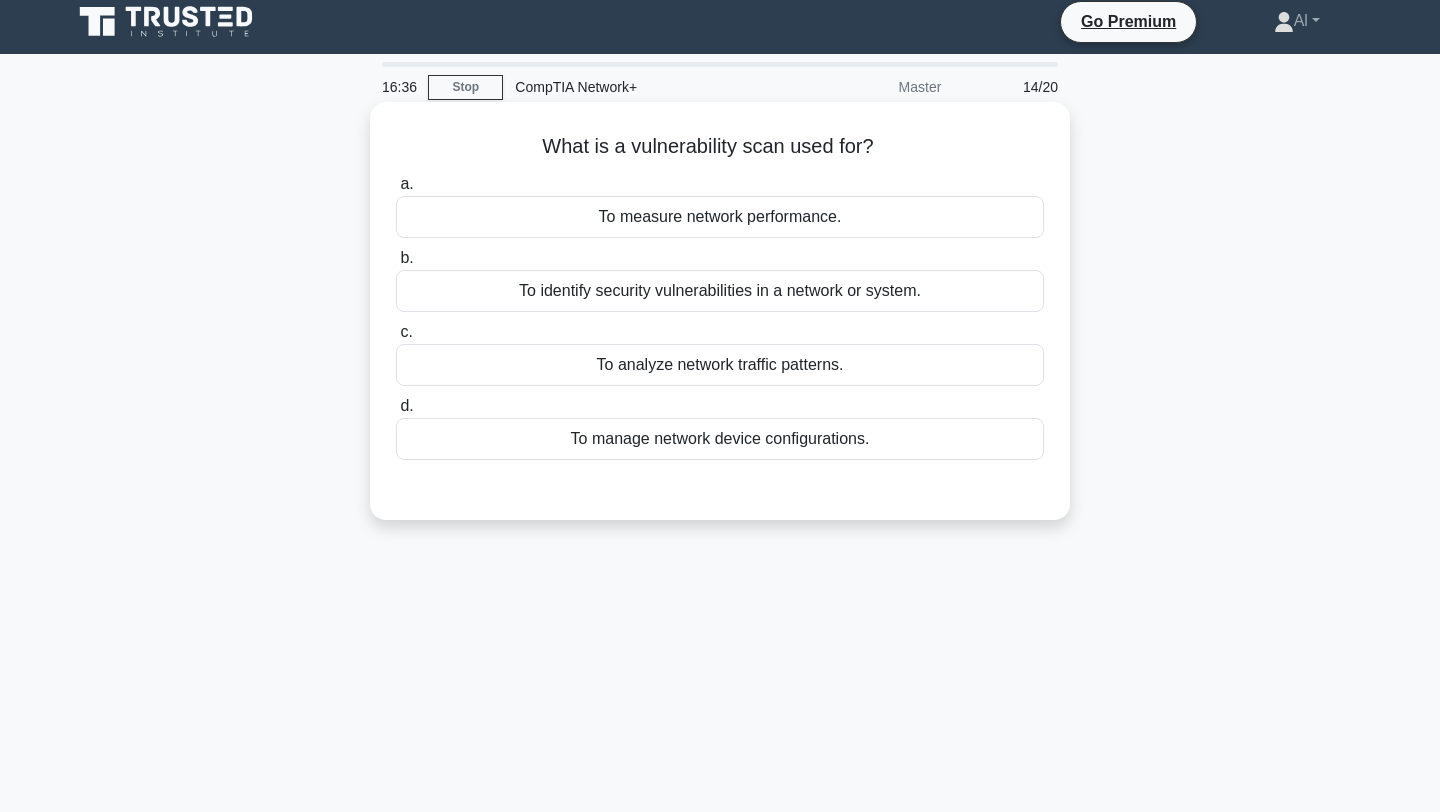 click on "To identify security vulnerabilities in a network or system." at bounding box center [720, 291] 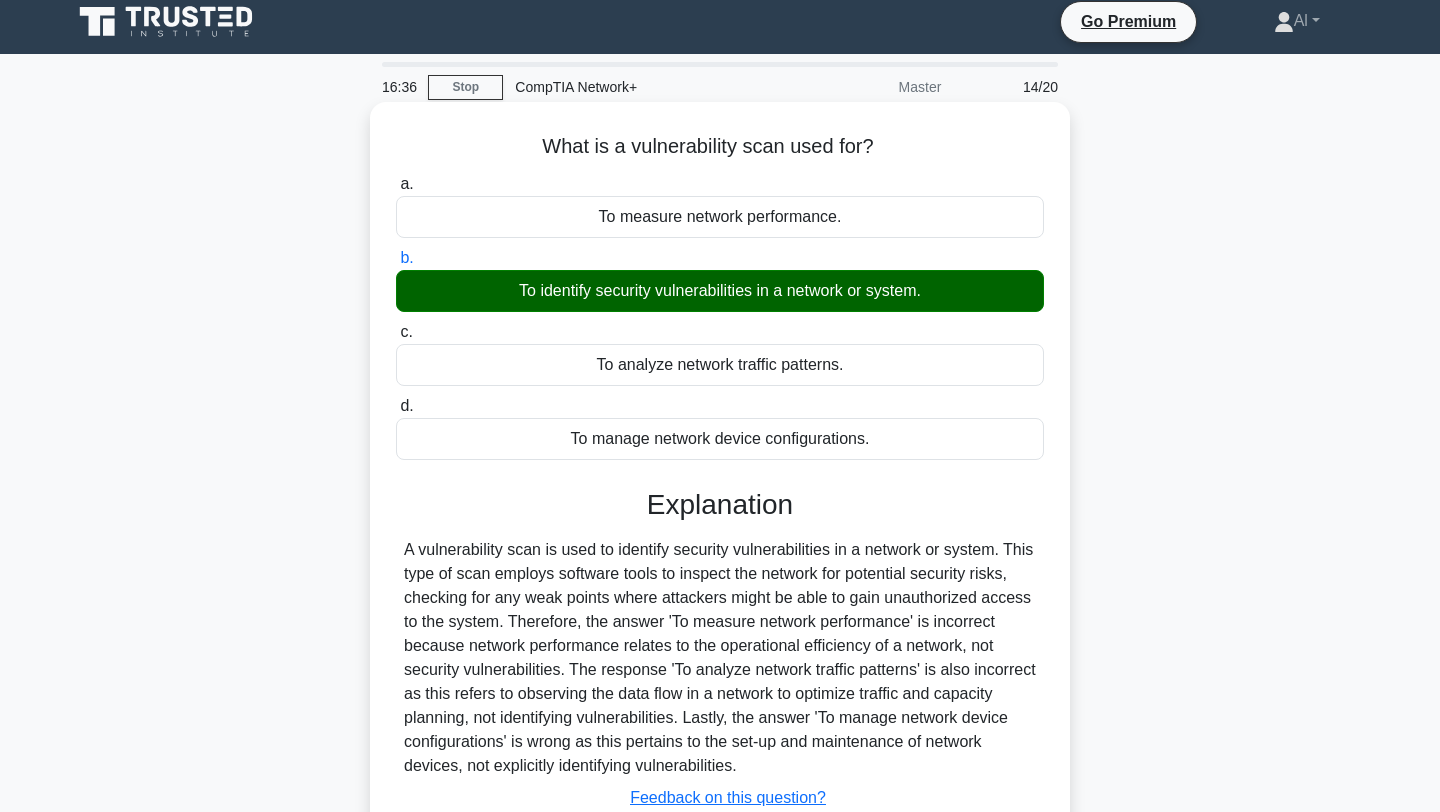 scroll, scrollTop: 268, scrollLeft: 0, axis: vertical 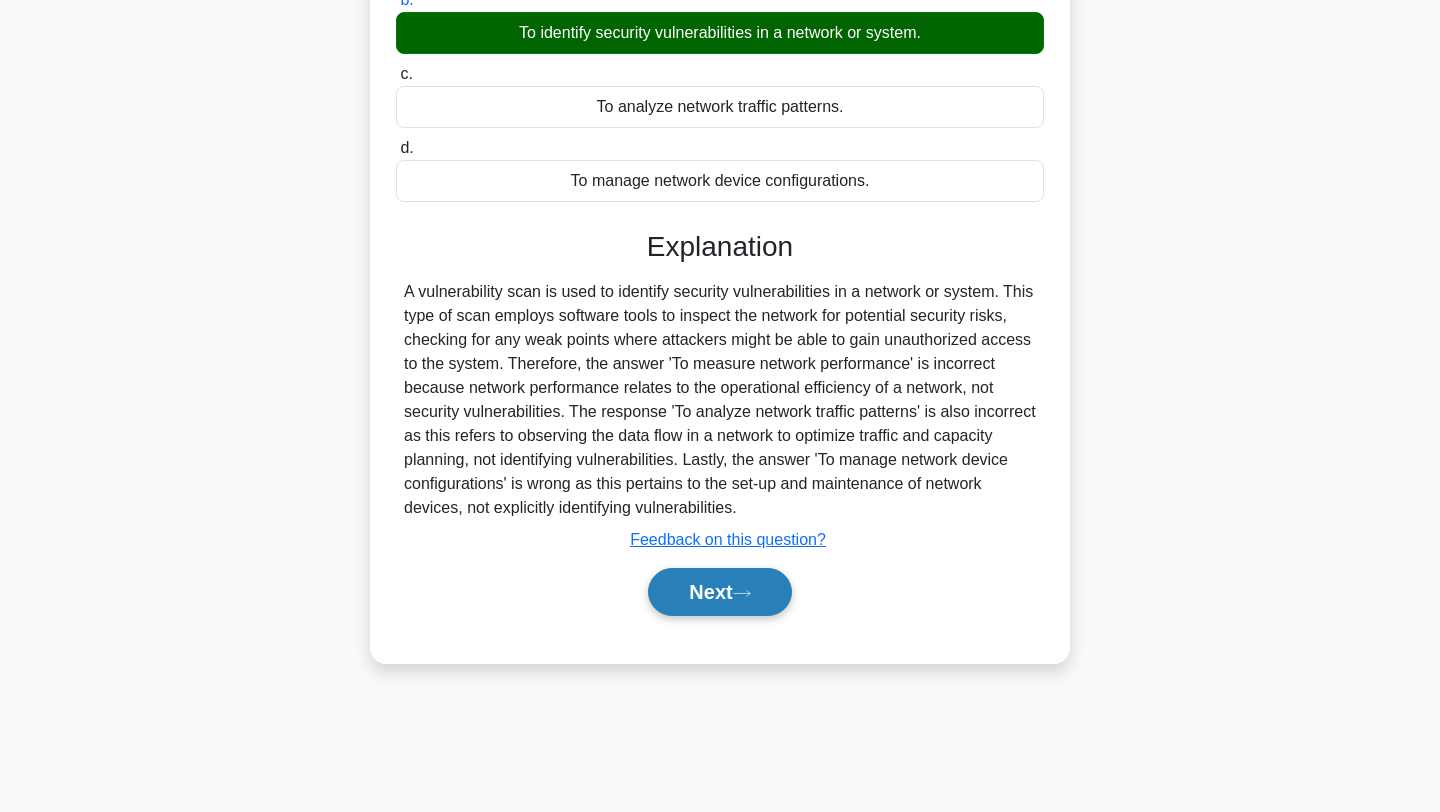 click on "Next" at bounding box center [719, 592] 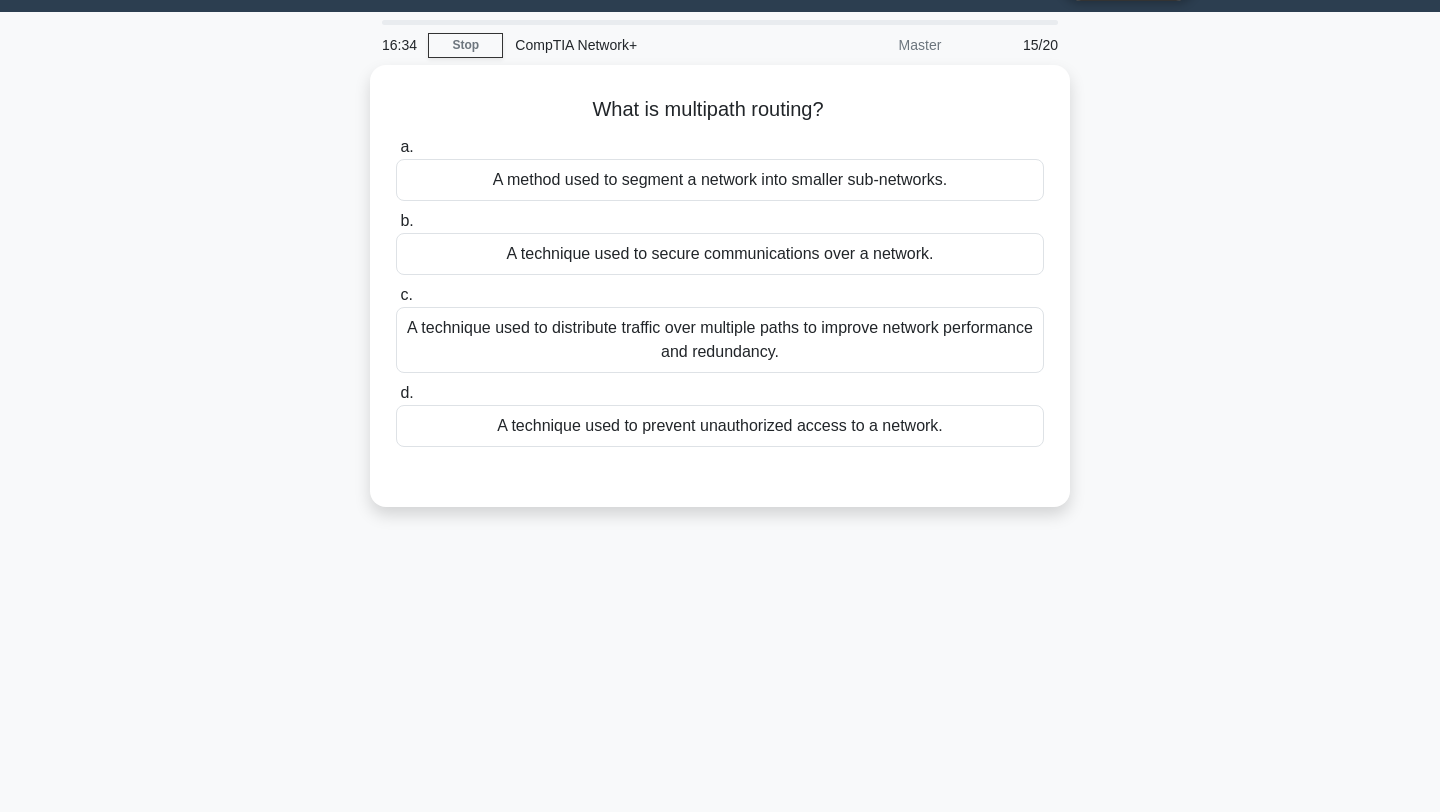 scroll, scrollTop: 13, scrollLeft: 0, axis: vertical 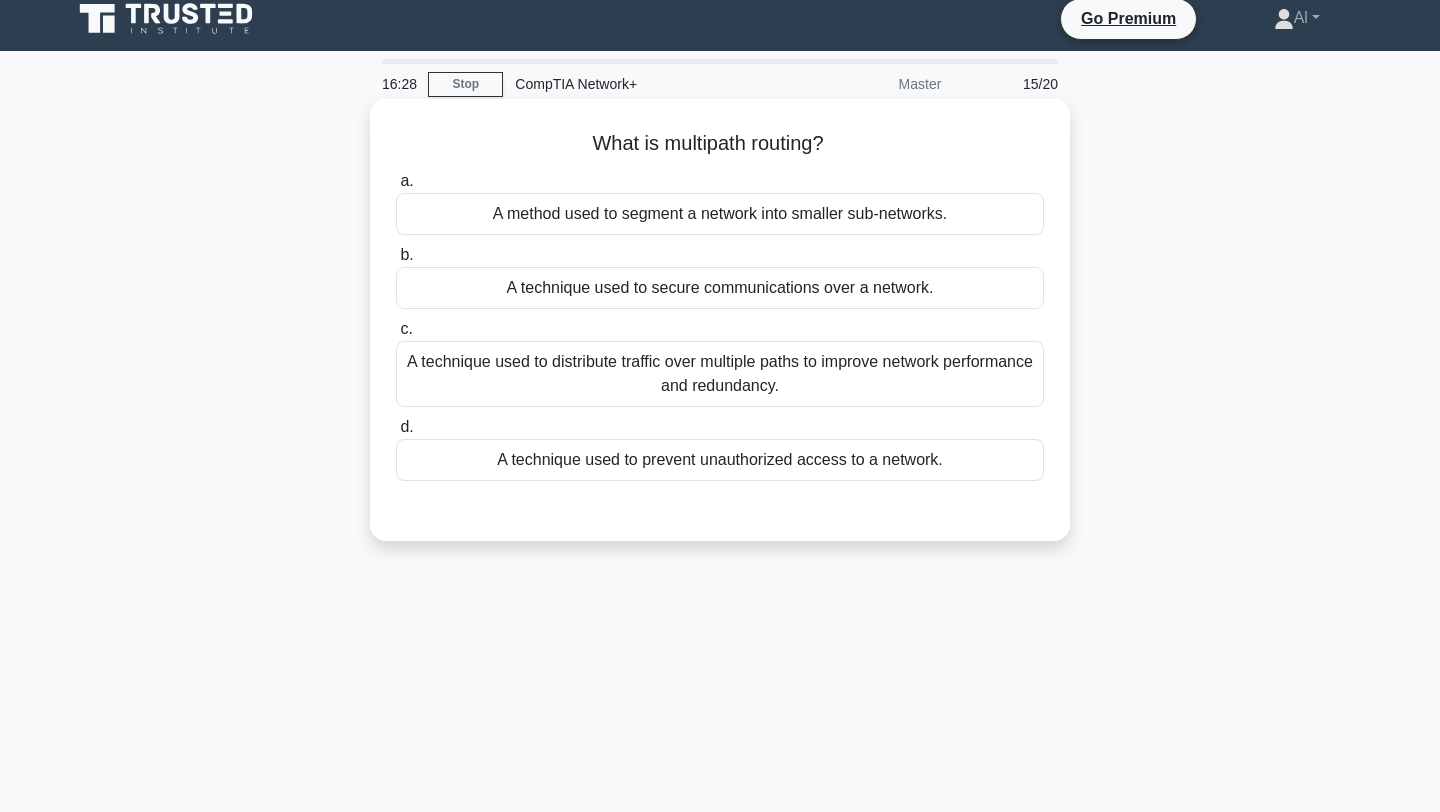 click on "A technique used to distribute traffic over multiple paths to improve network performance and redundancy." at bounding box center [720, 374] 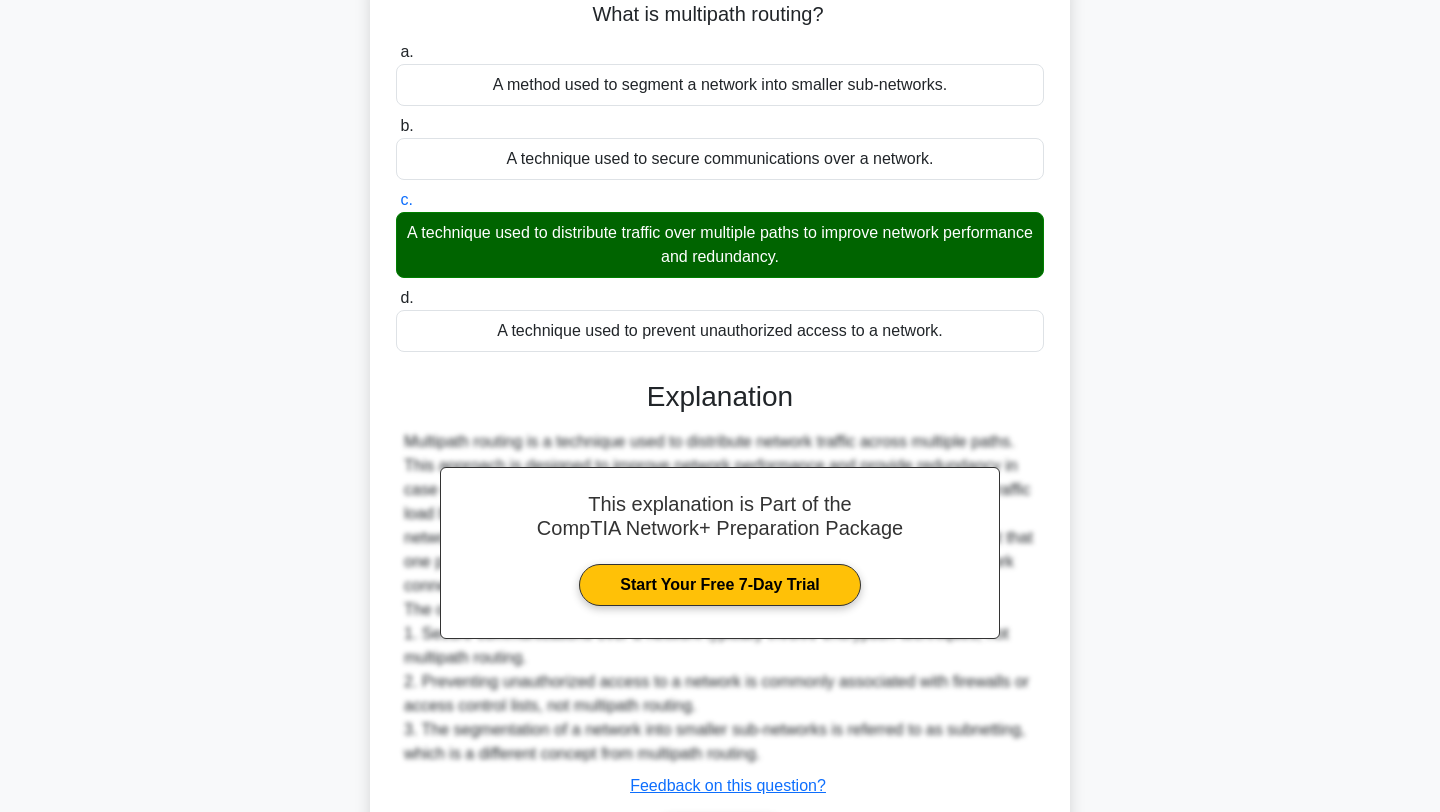 scroll, scrollTop: 277, scrollLeft: 0, axis: vertical 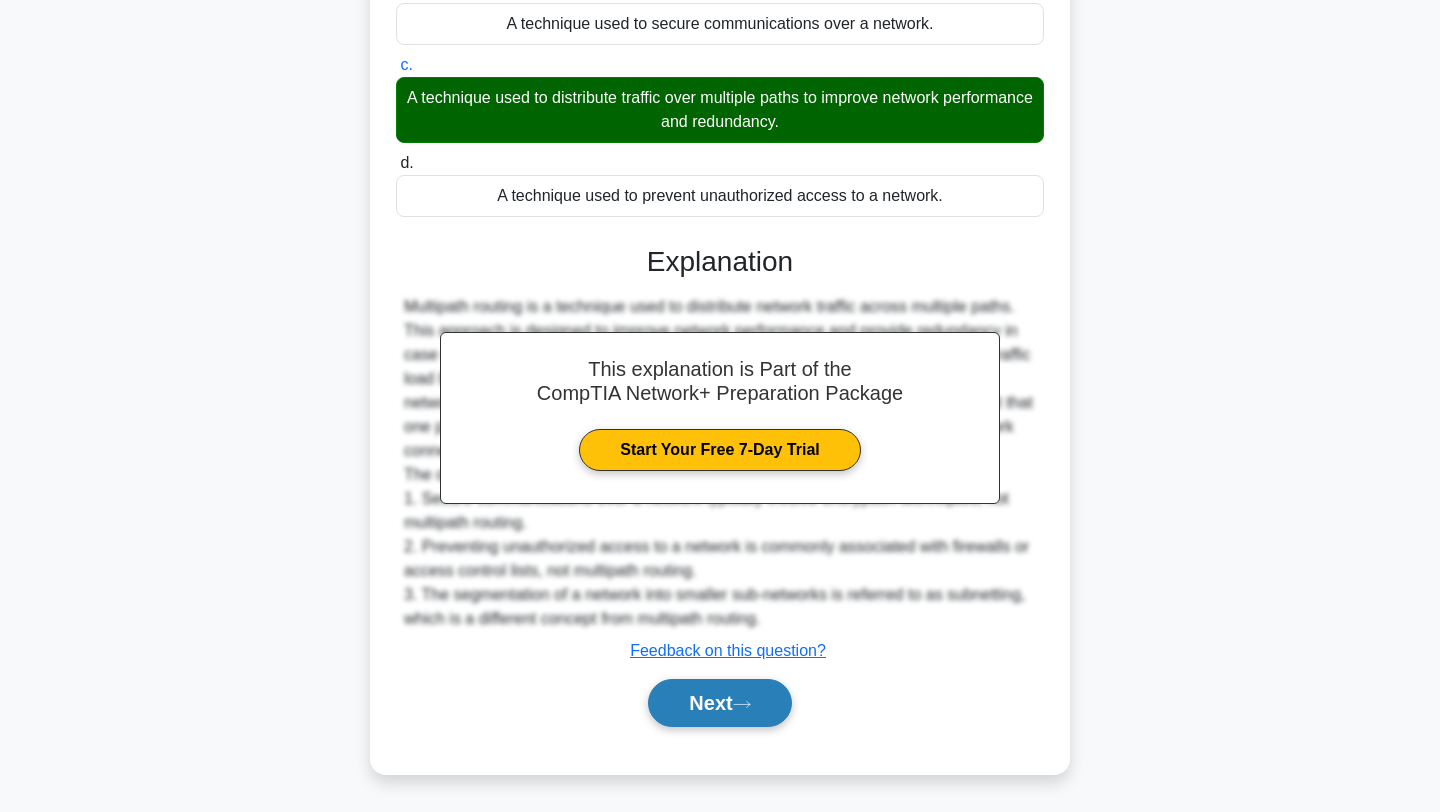 click on "Next" at bounding box center [719, 703] 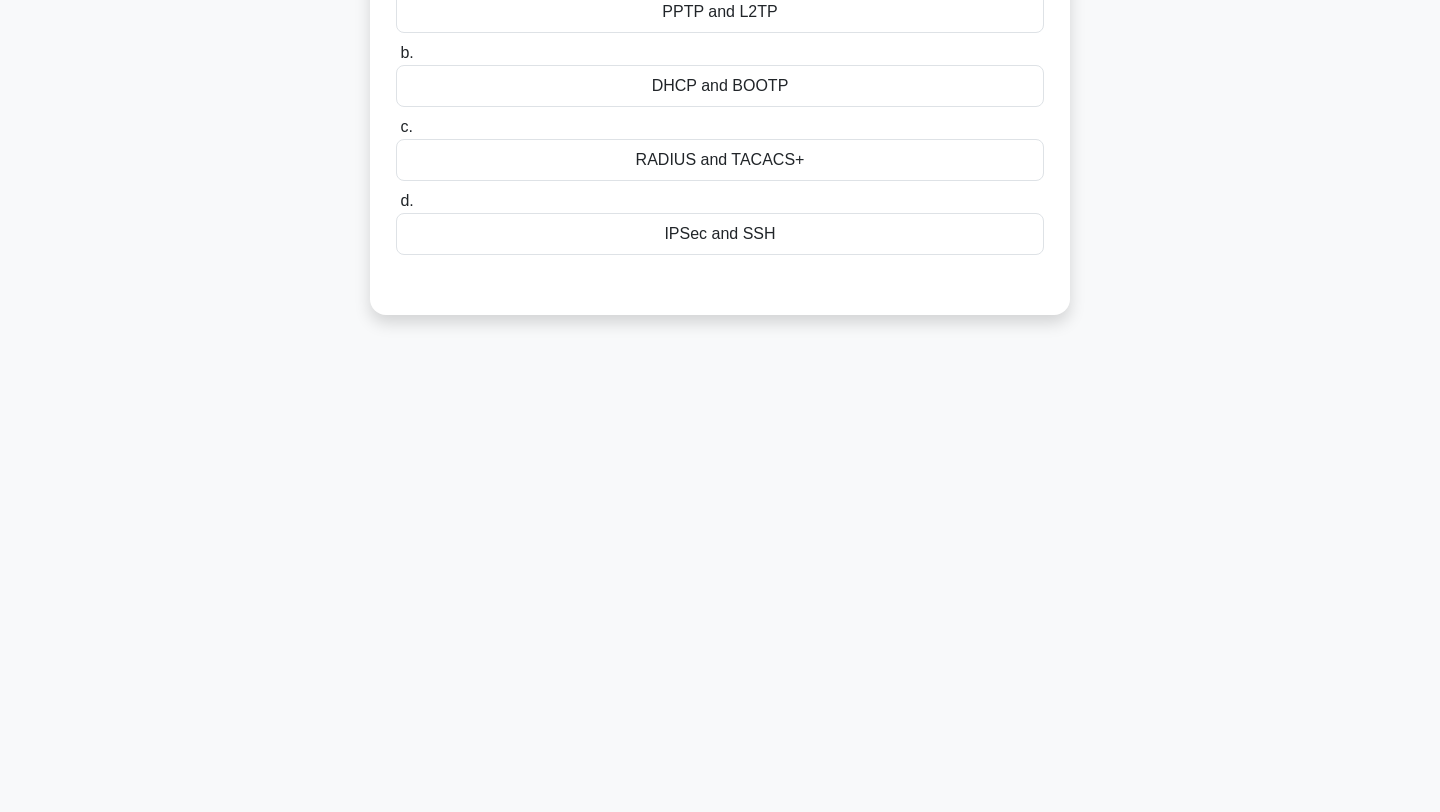 scroll, scrollTop: 0, scrollLeft: 0, axis: both 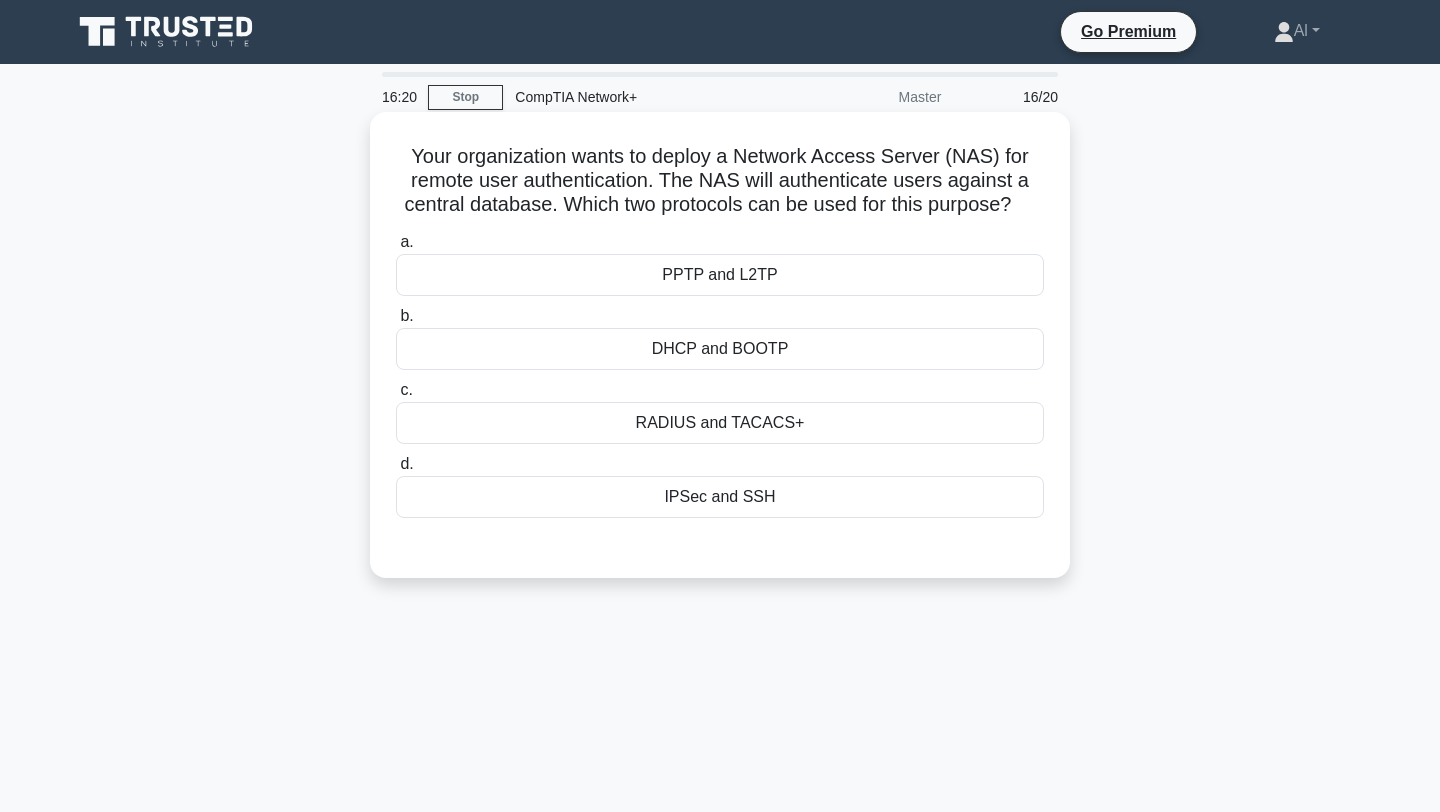 click on "RADIUS and TACACS+" at bounding box center (720, 423) 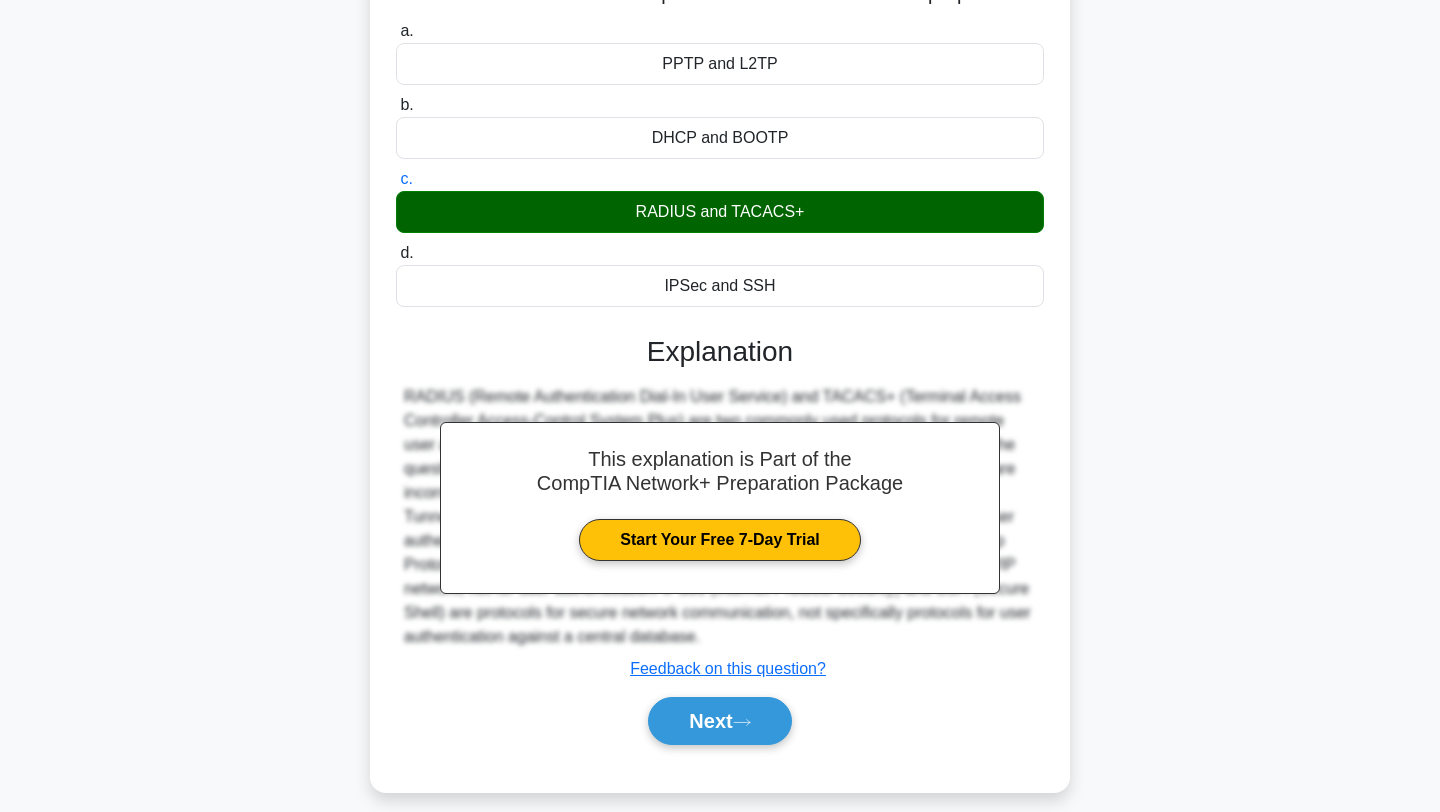 scroll, scrollTop: 268, scrollLeft: 0, axis: vertical 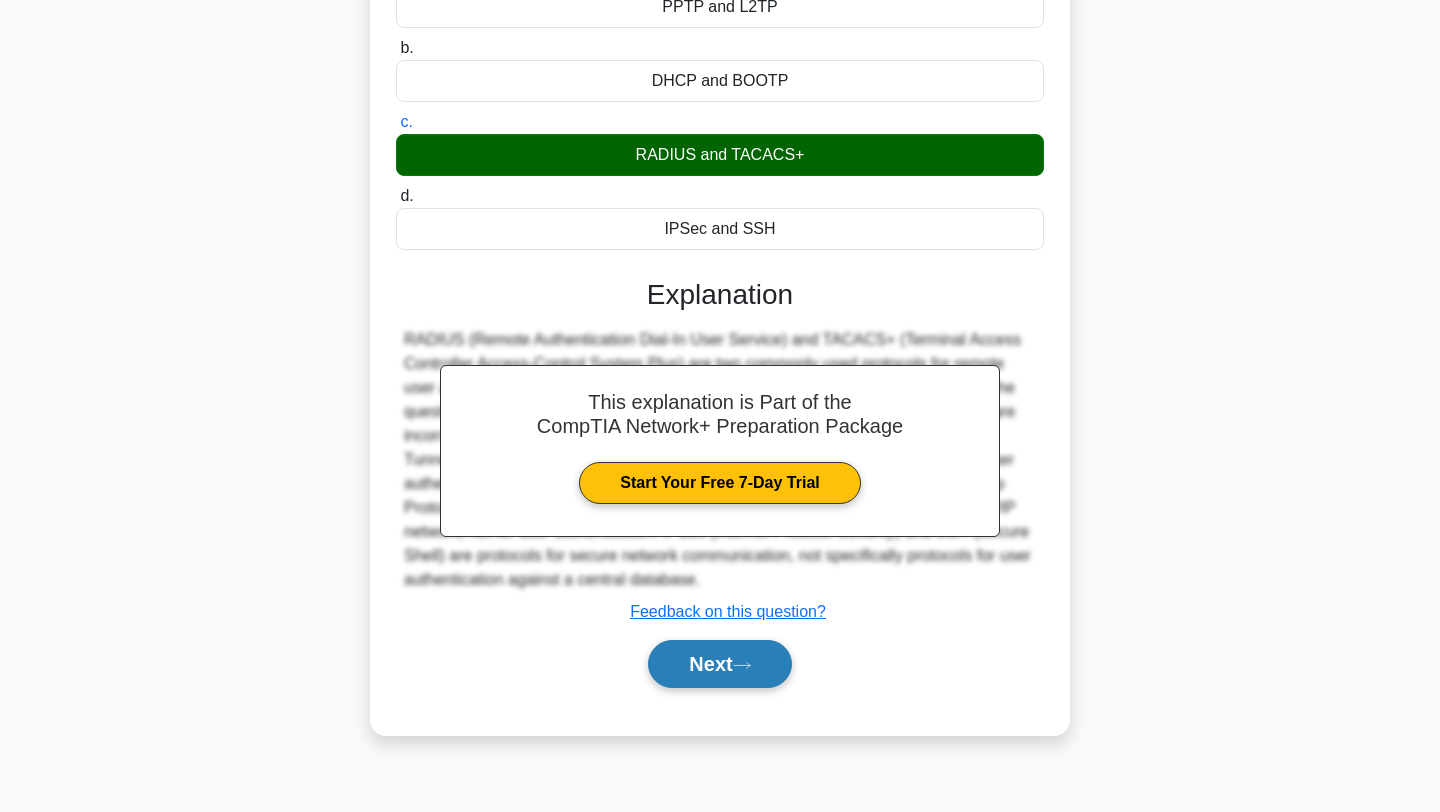 click on "Next" at bounding box center [719, 664] 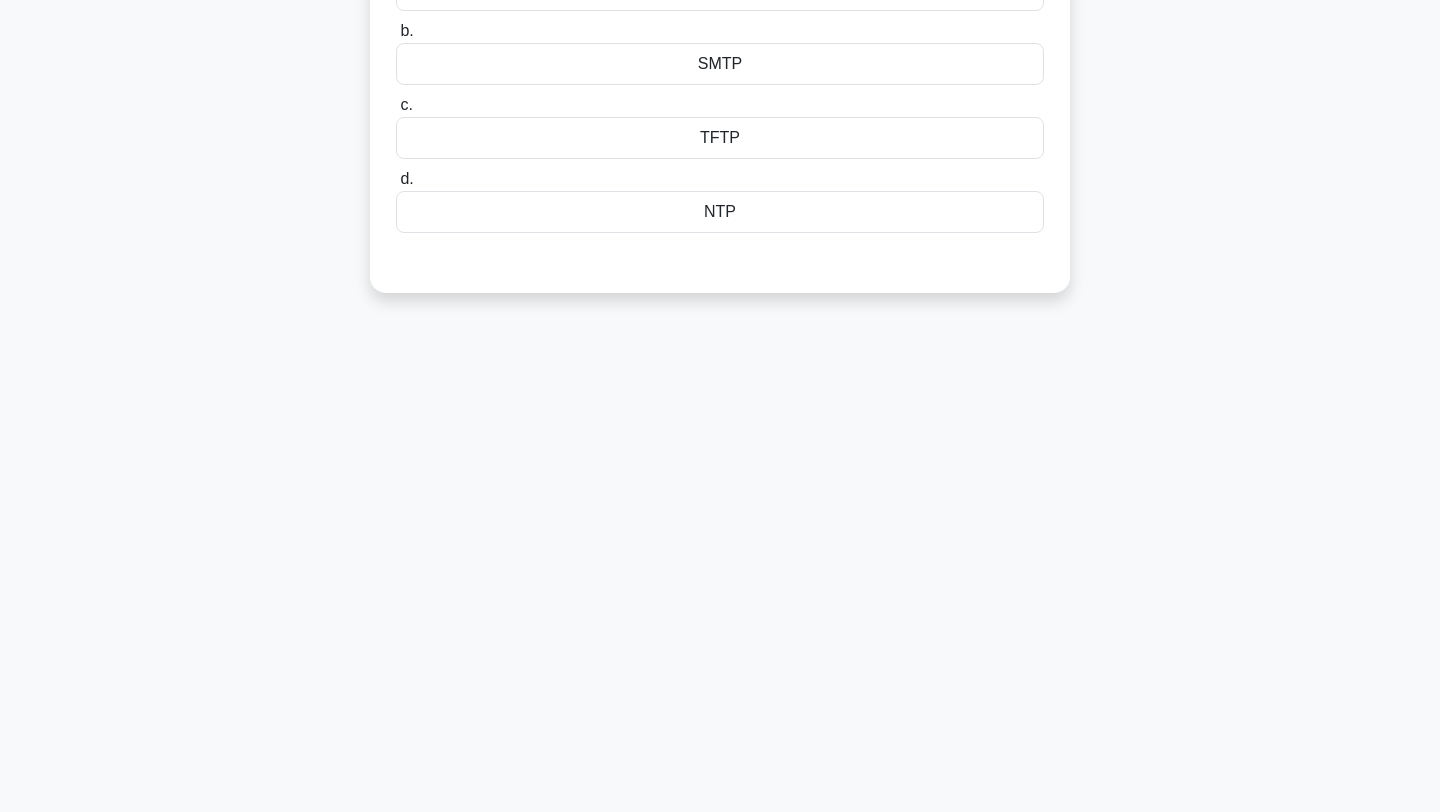 scroll, scrollTop: 0, scrollLeft: 0, axis: both 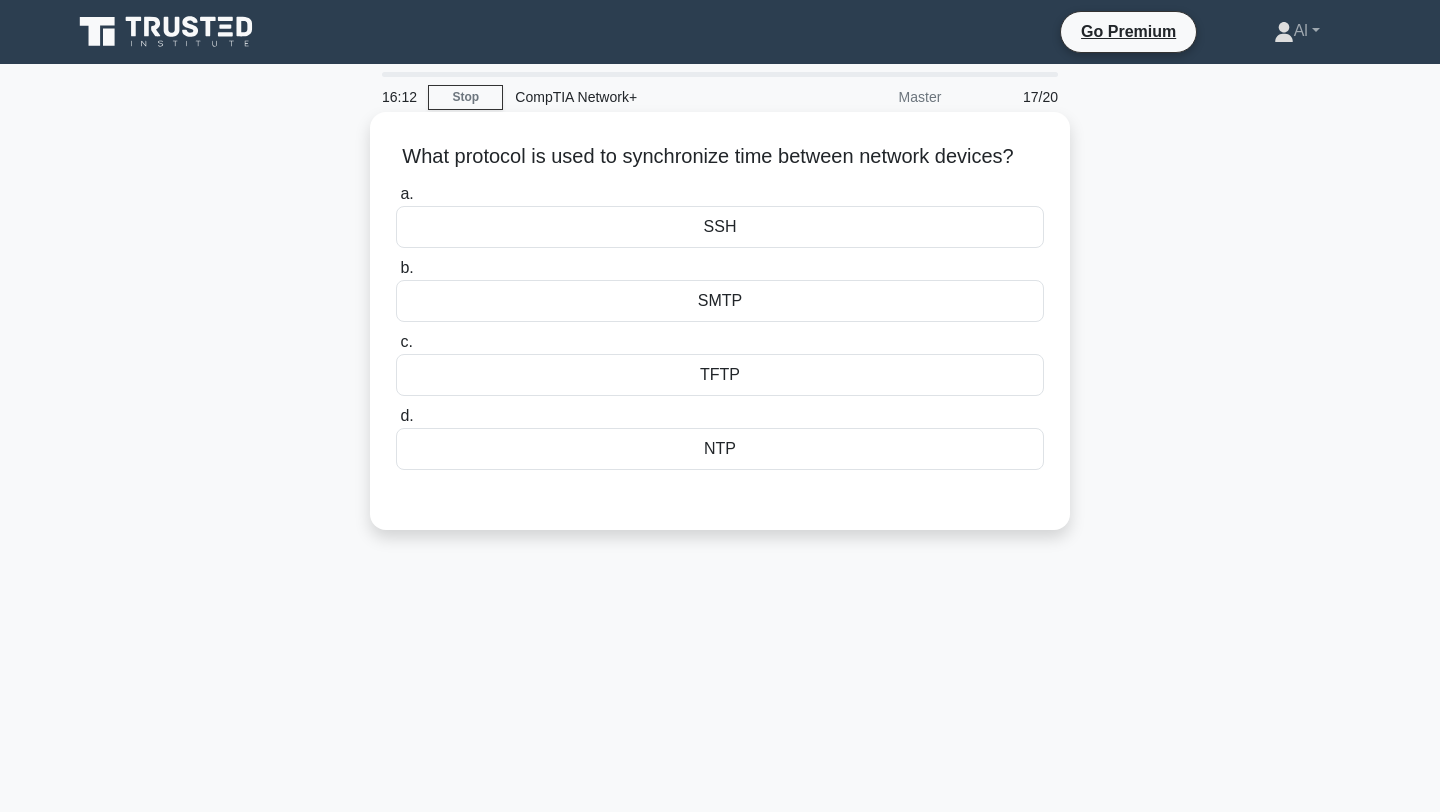 click on "NTP" at bounding box center [720, 449] 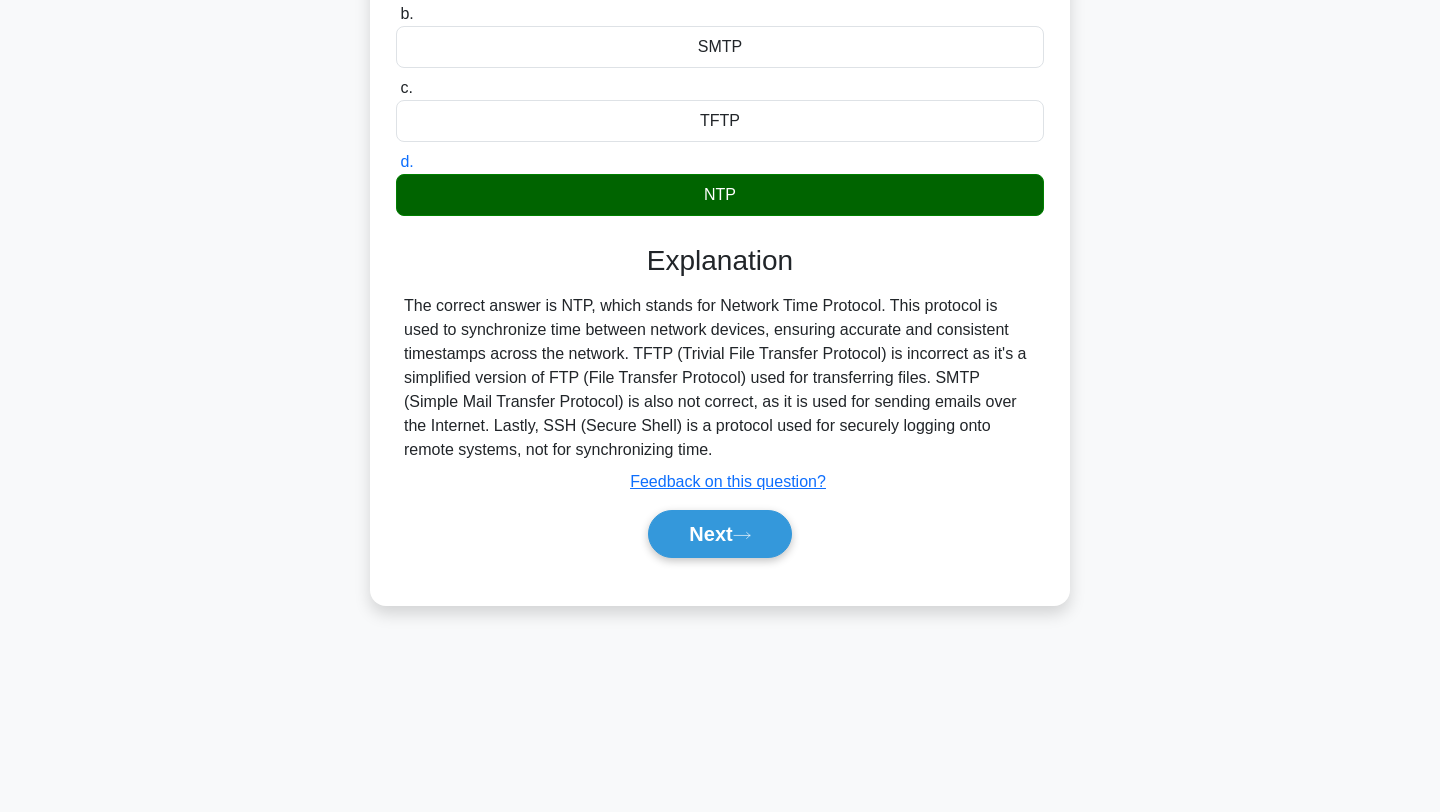 scroll, scrollTop: 268, scrollLeft: 0, axis: vertical 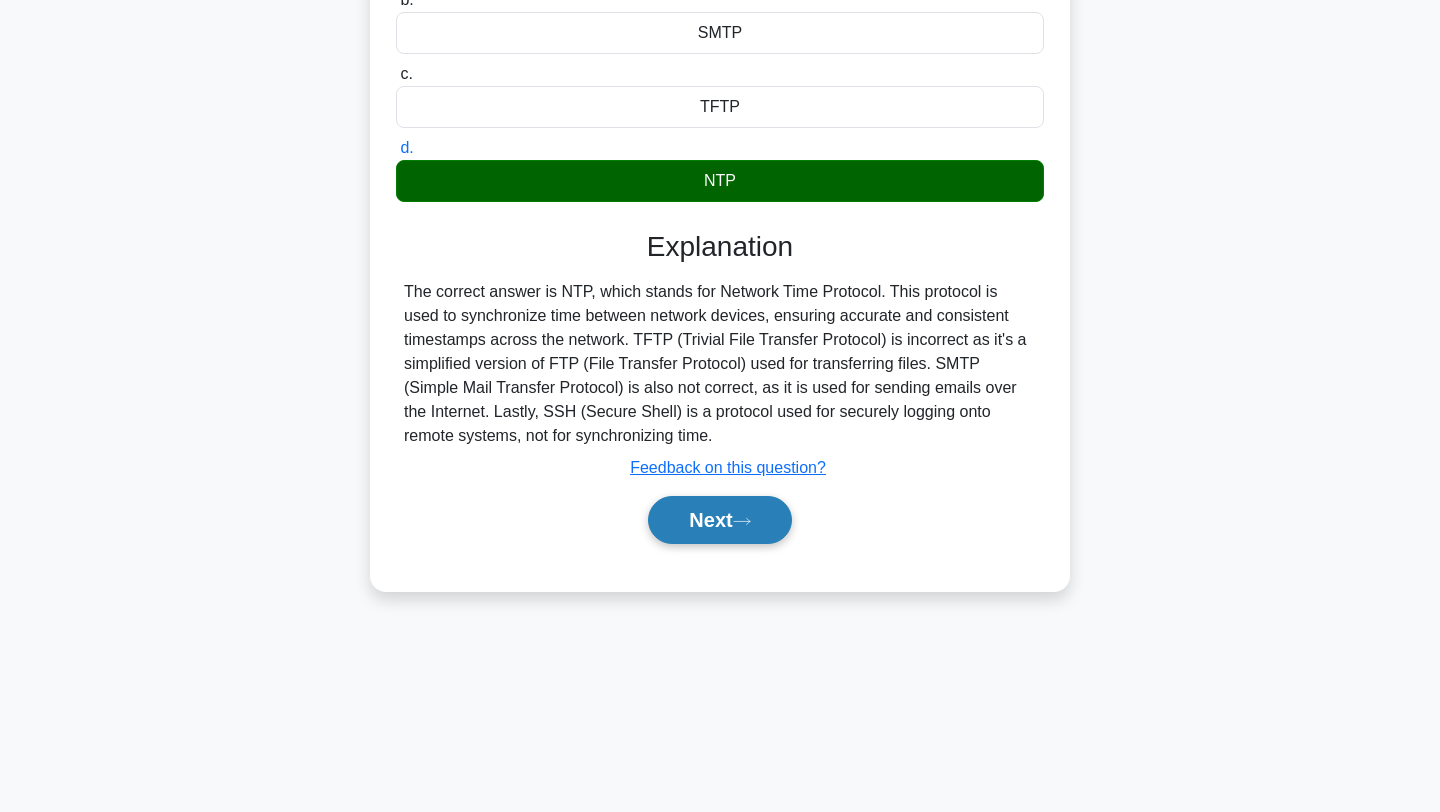 click on "Next" at bounding box center (719, 520) 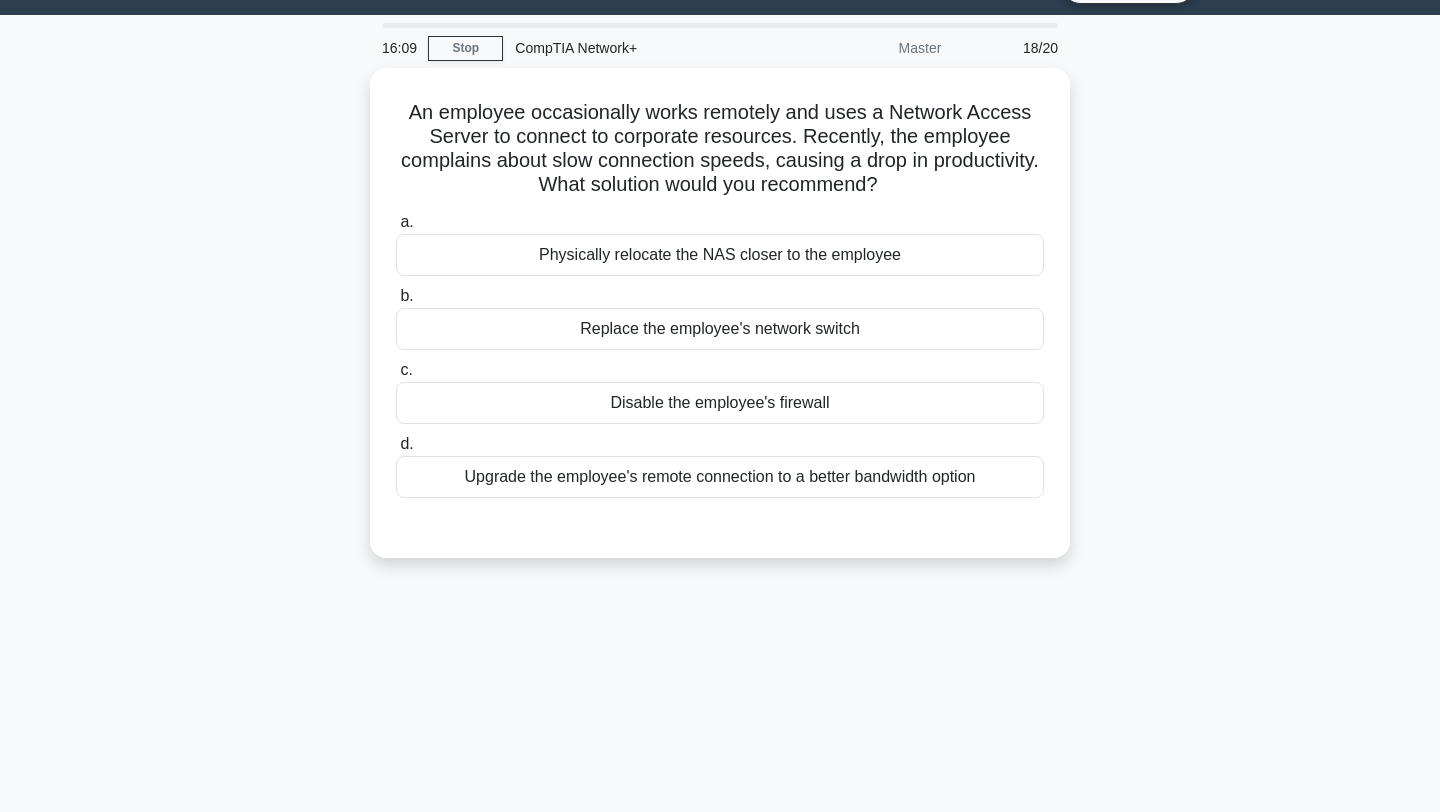 scroll, scrollTop: 0, scrollLeft: 0, axis: both 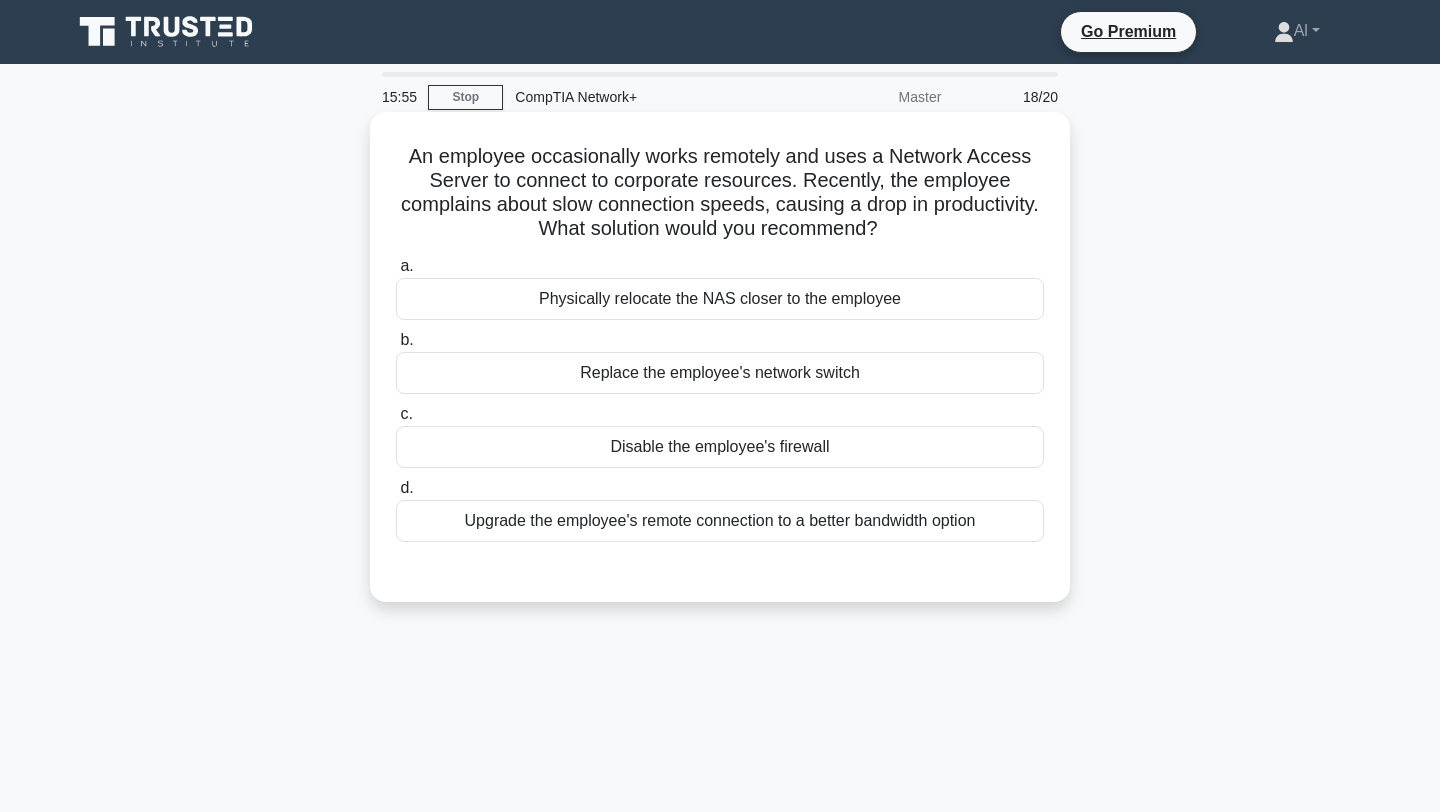 click on "Upgrade the employee's remote connection to a better bandwidth option" at bounding box center (720, 521) 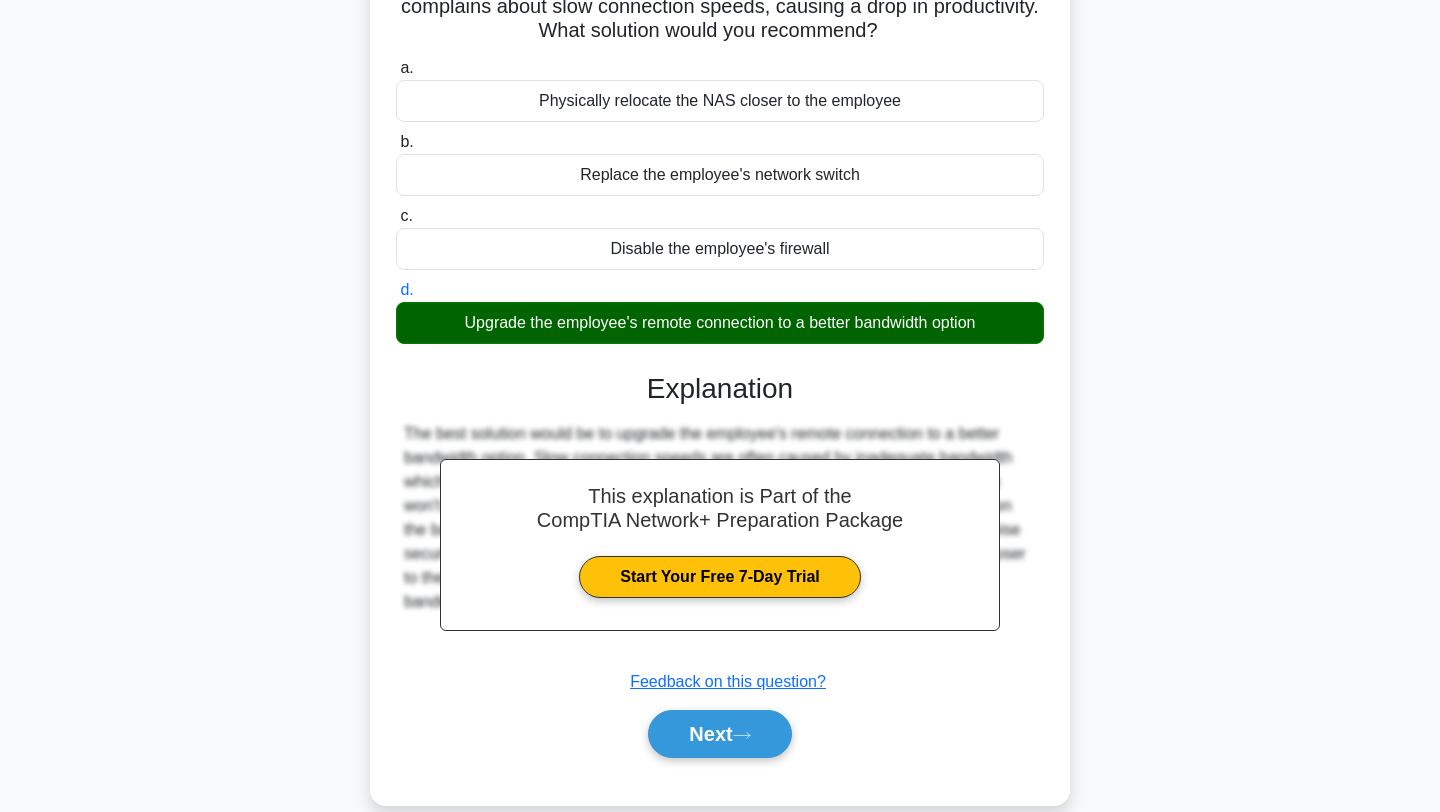 scroll, scrollTop: 266, scrollLeft: 0, axis: vertical 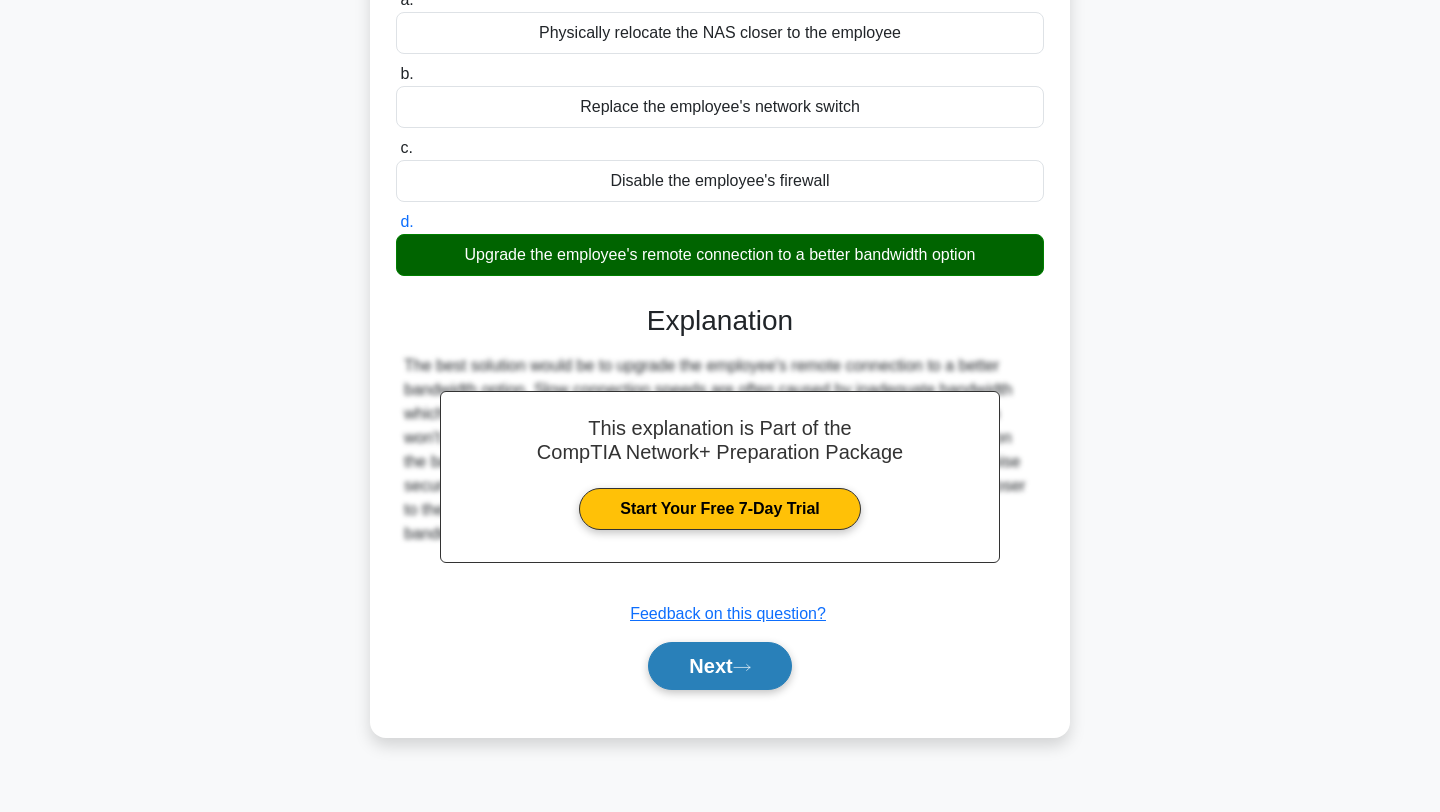 click on "Next" at bounding box center (719, 666) 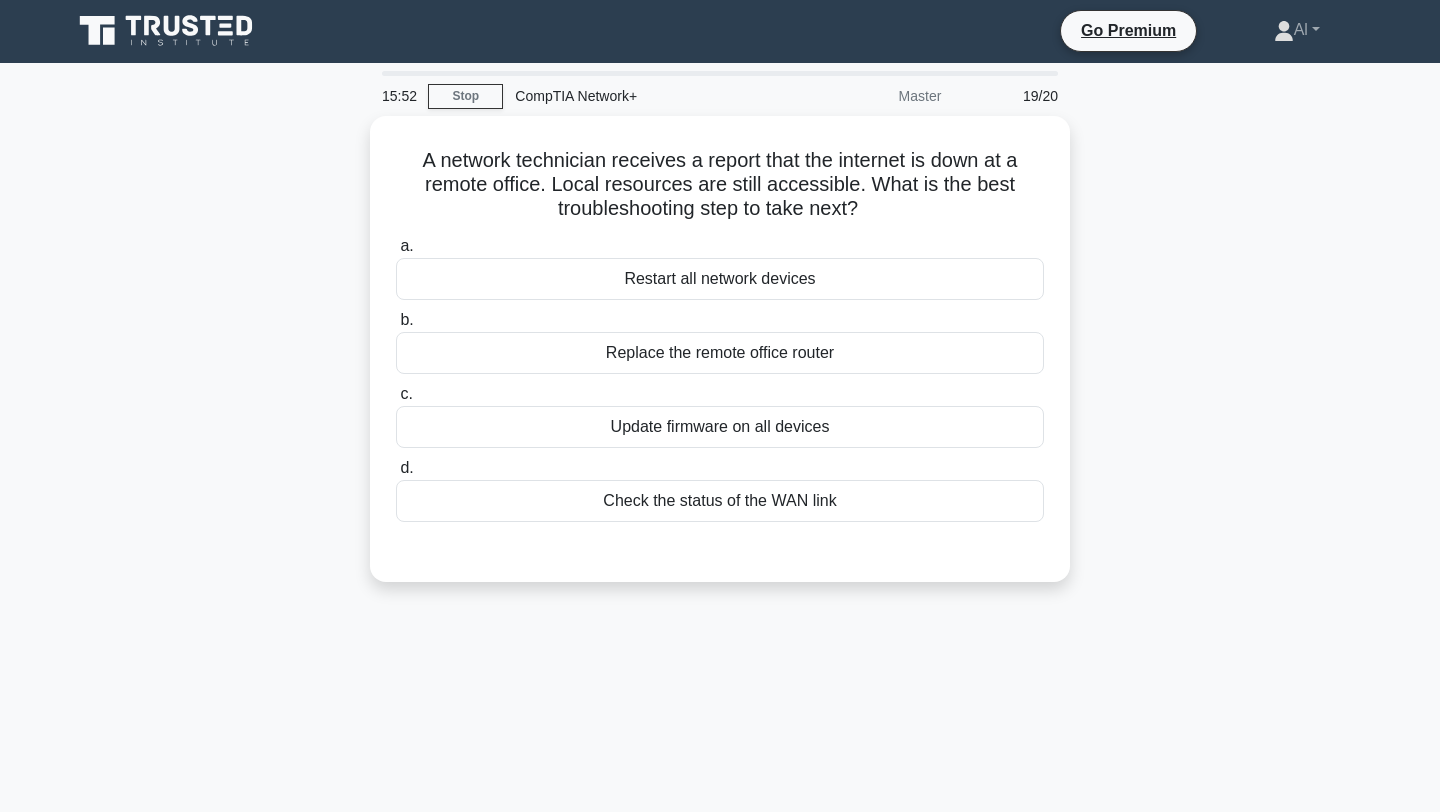 scroll, scrollTop: 0, scrollLeft: 0, axis: both 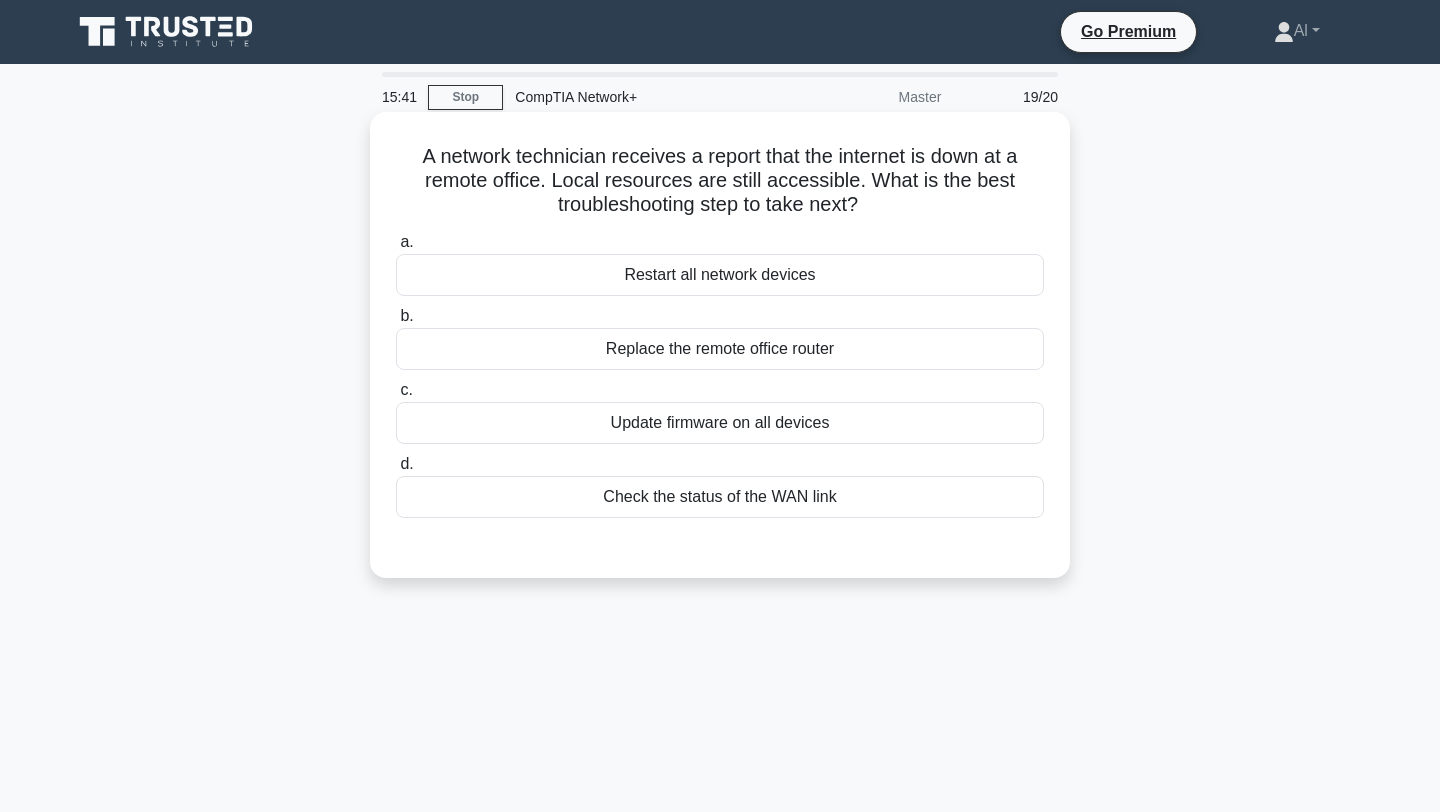 click on "Check the status of the WAN link" at bounding box center (720, 497) 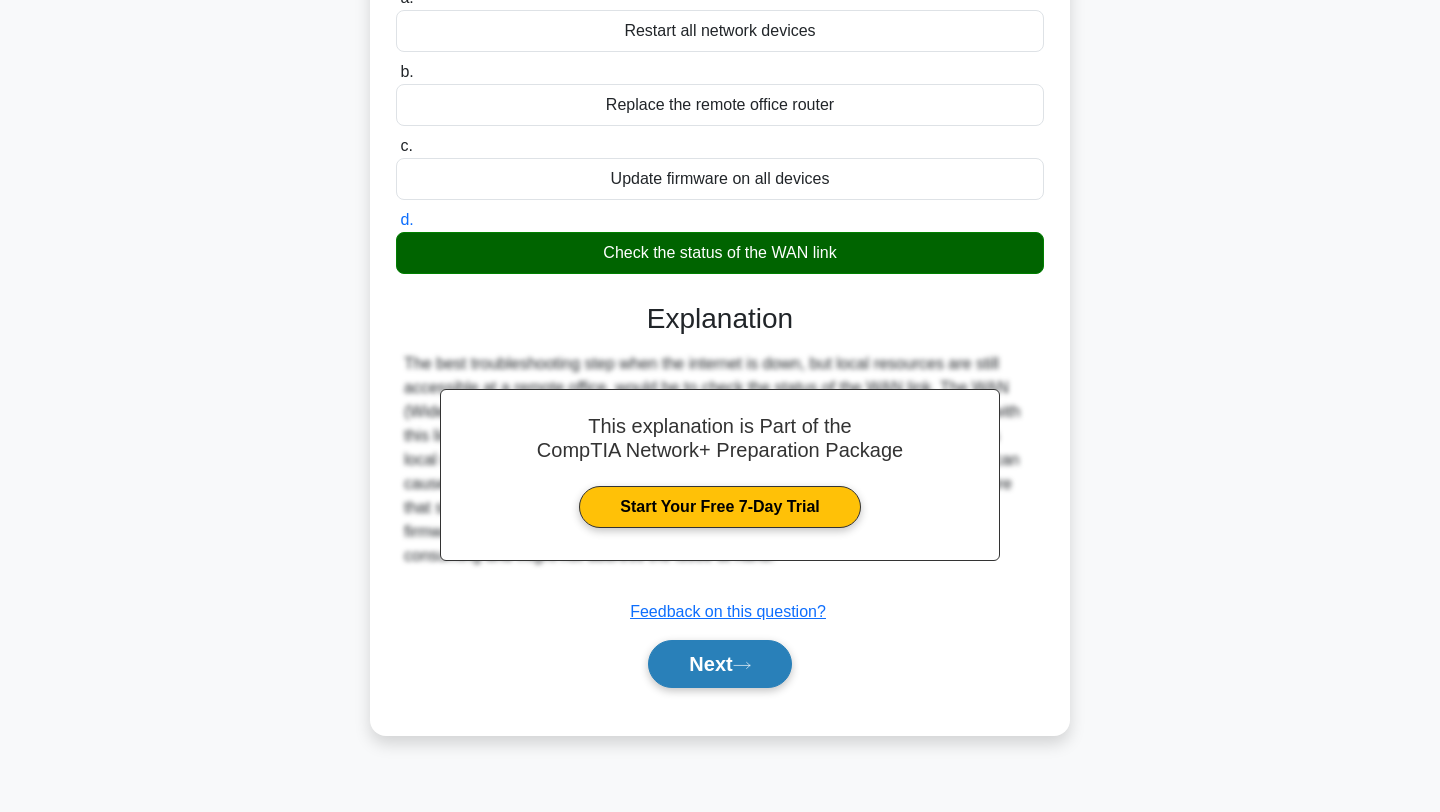 click on "Next" at bounding box center (719, 664) 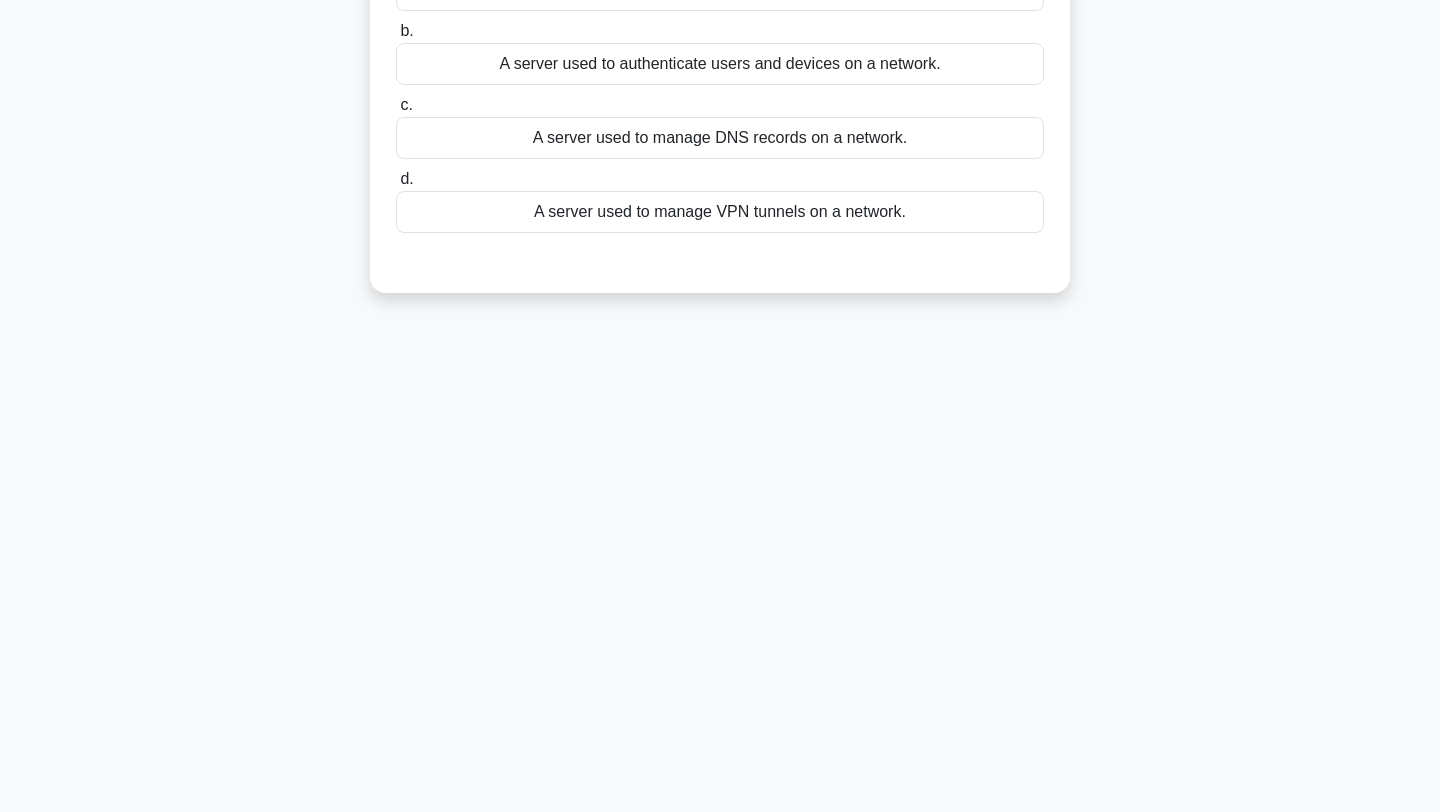 scroll, scrollTop: 0, scrollLeft: 0, axis: both 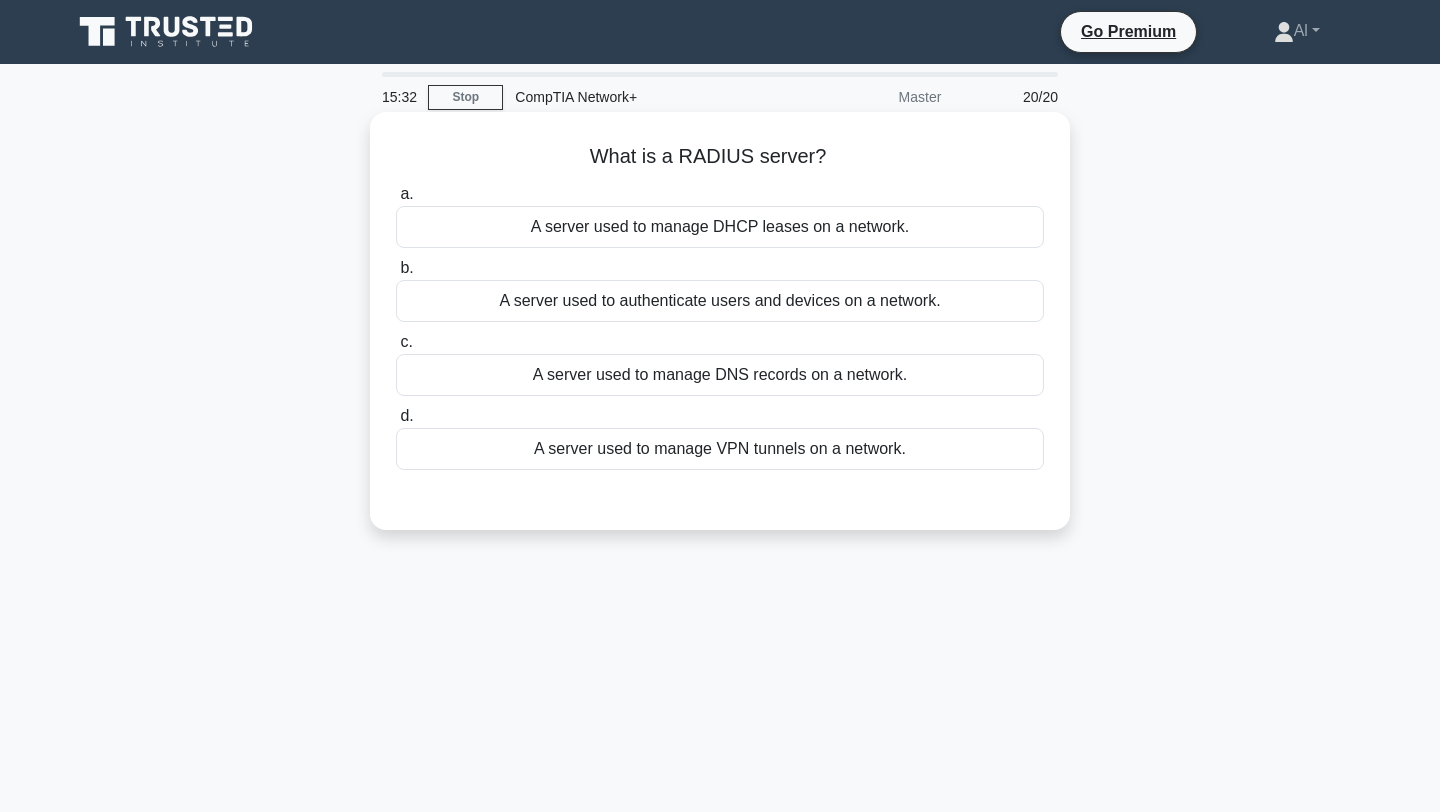 click on "A server used to authenticate users and devices on a network." at bounding box center (720, 301) 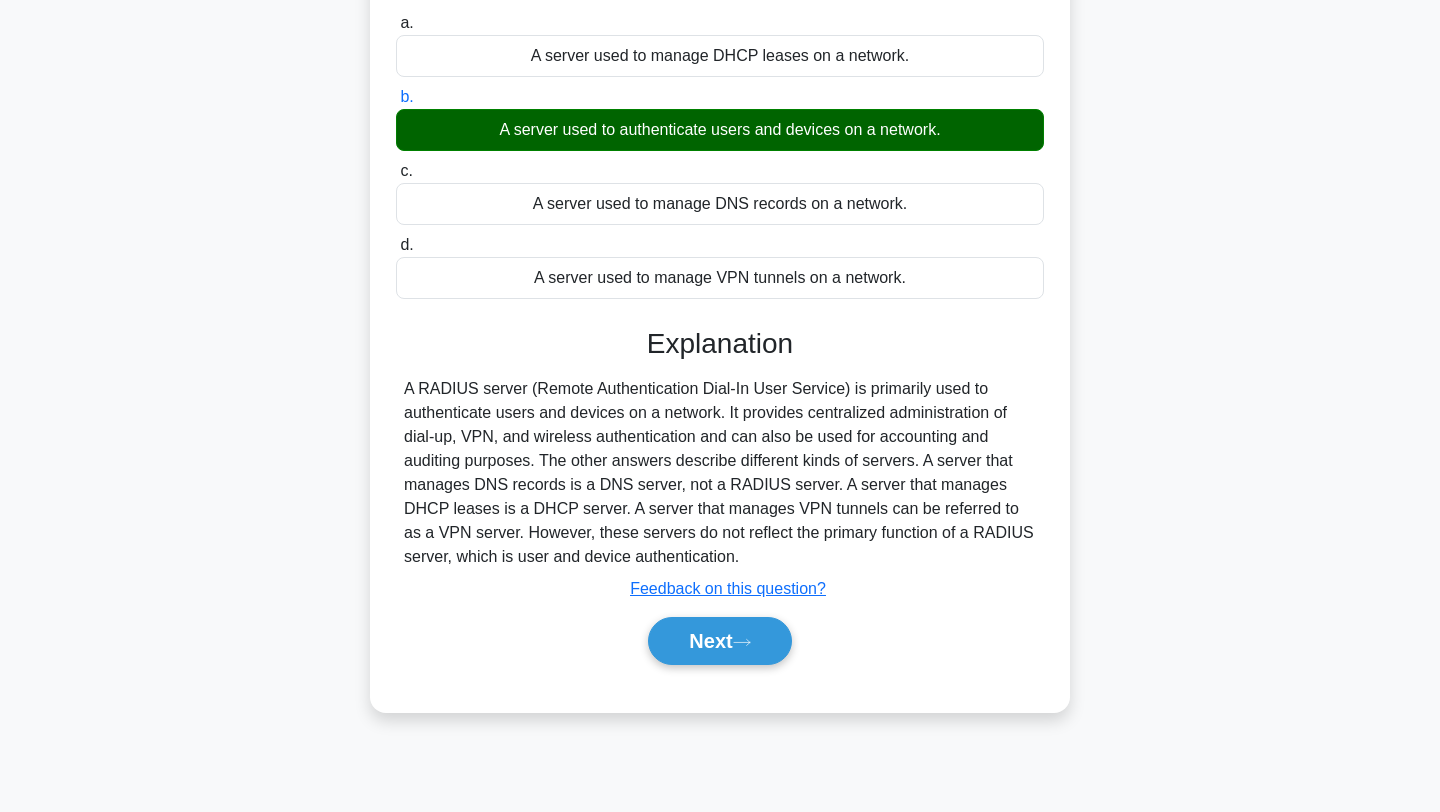 scroll, scrollTop: 193, scrollLeft: 0, axis: vertical 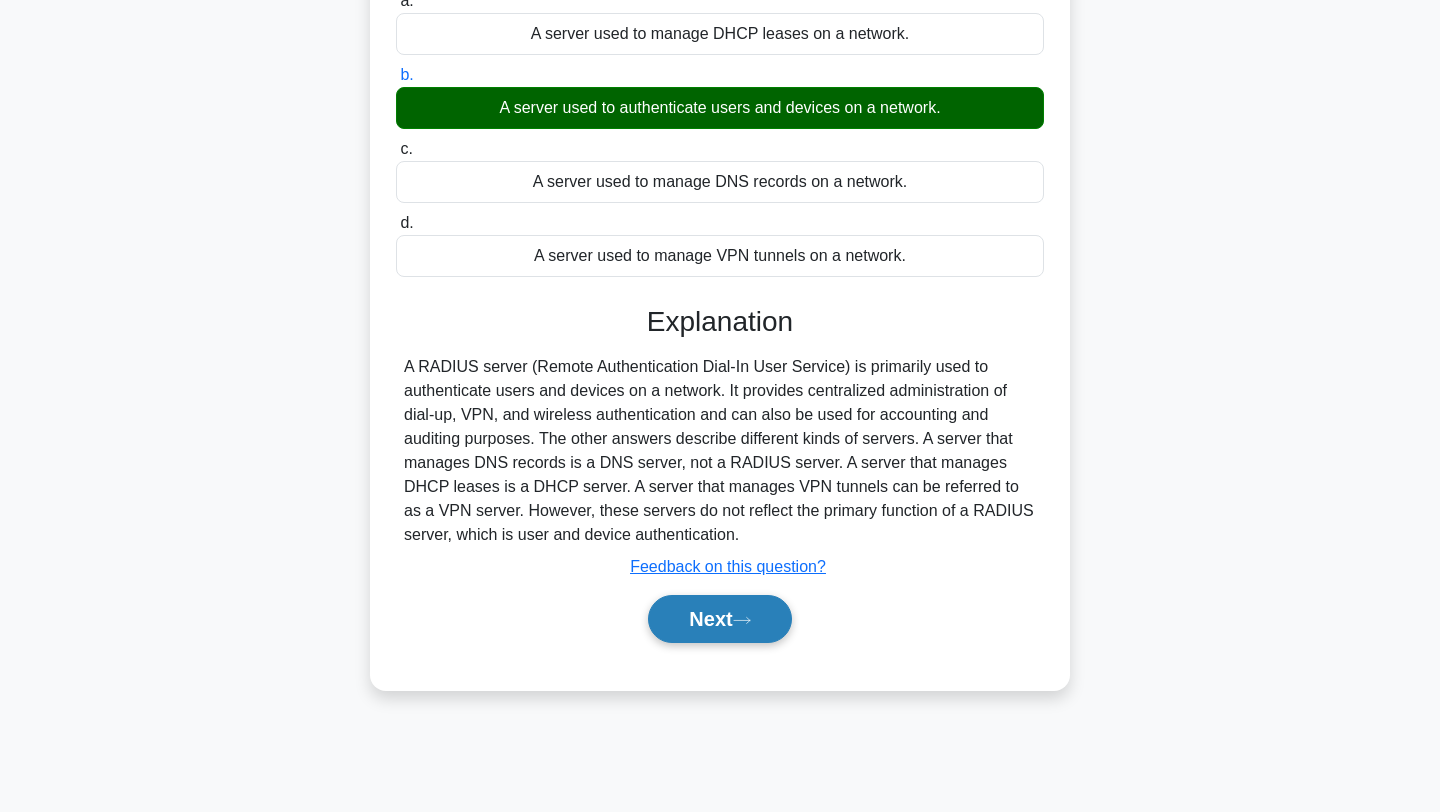 click on "Next" at bounding box center (719, 619) 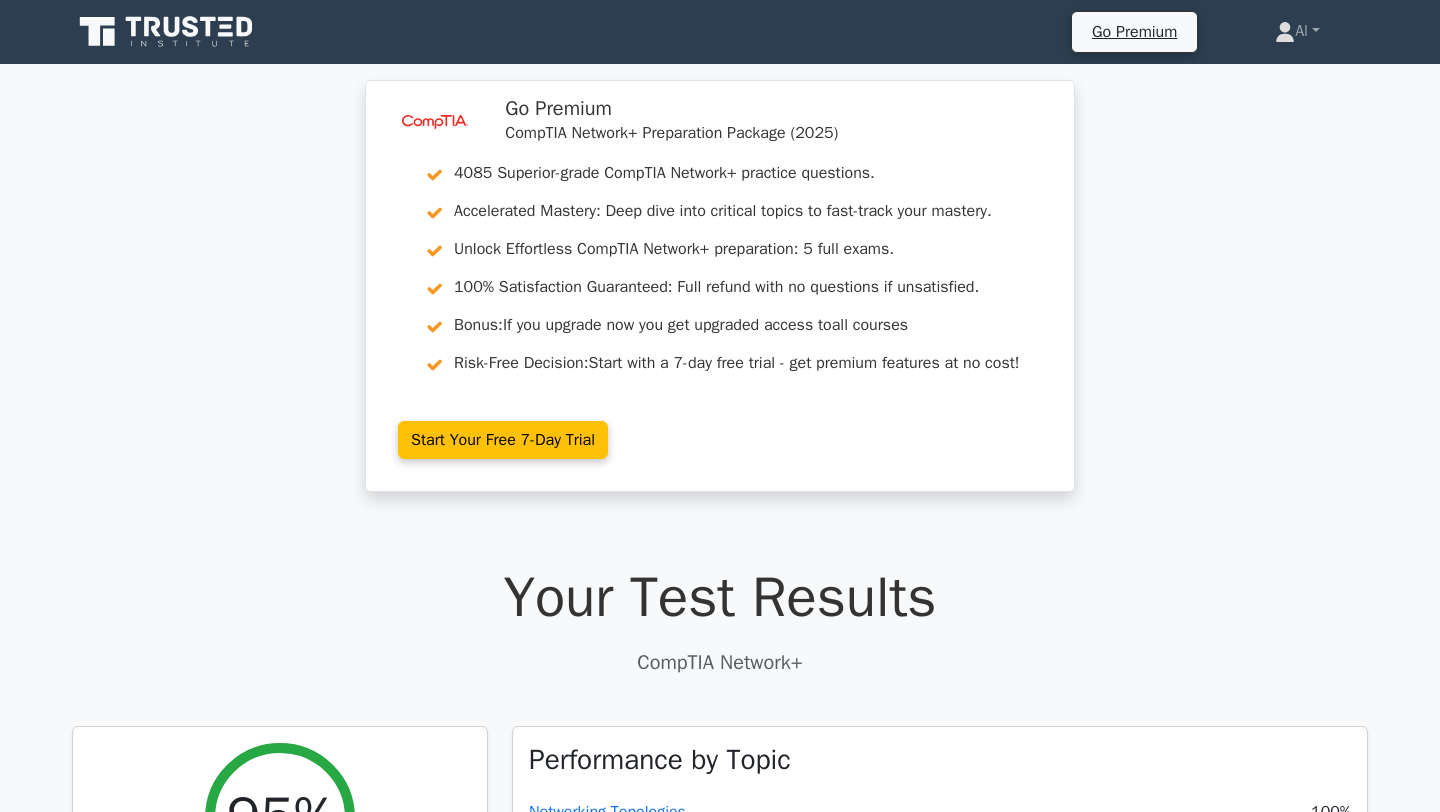 scroll, scrollTop: 0, scrollLeft: 0, axis: both 